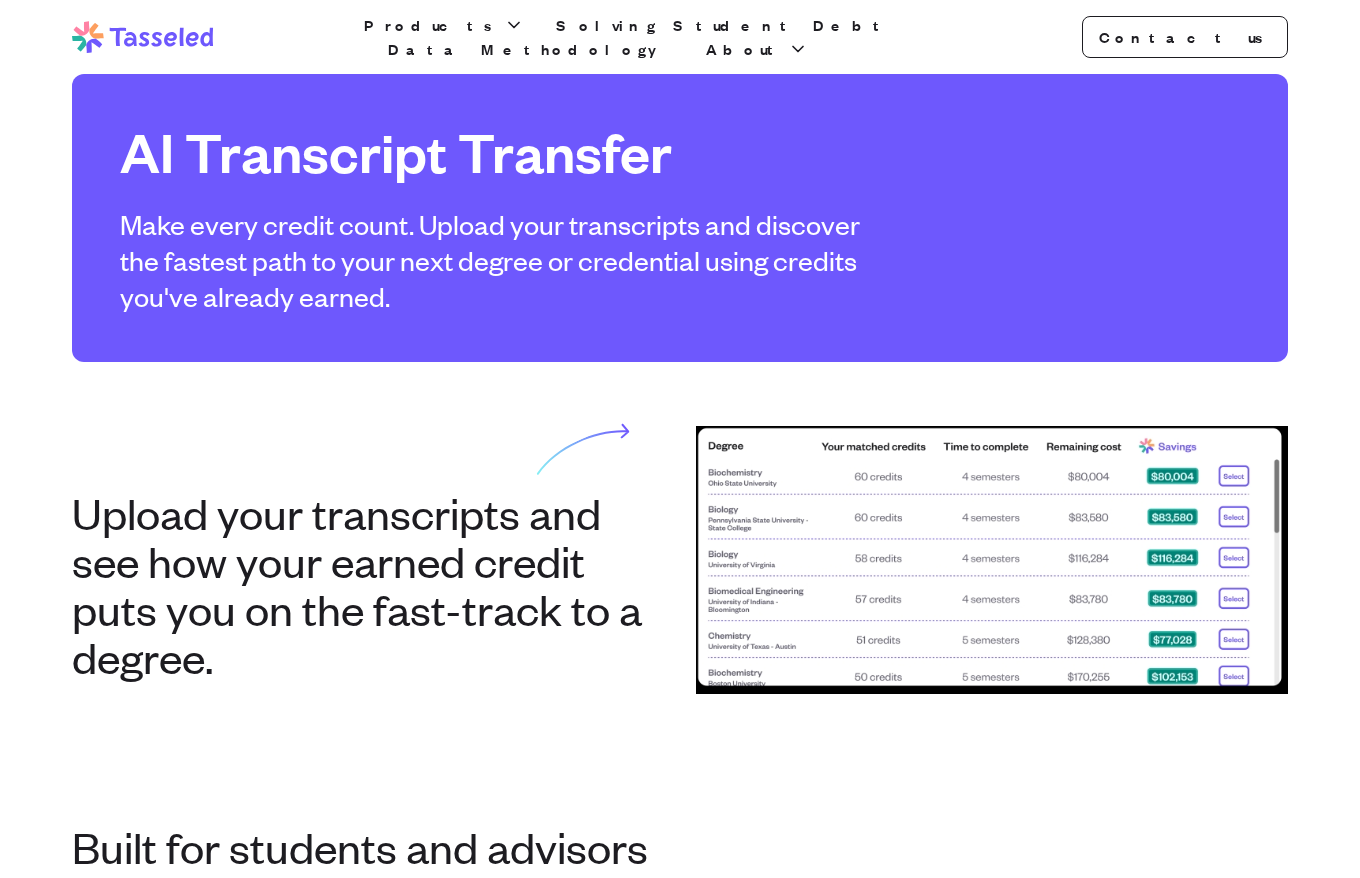 scroll, scrollTop: 1159, scrollLeft: 0, axis: vertical 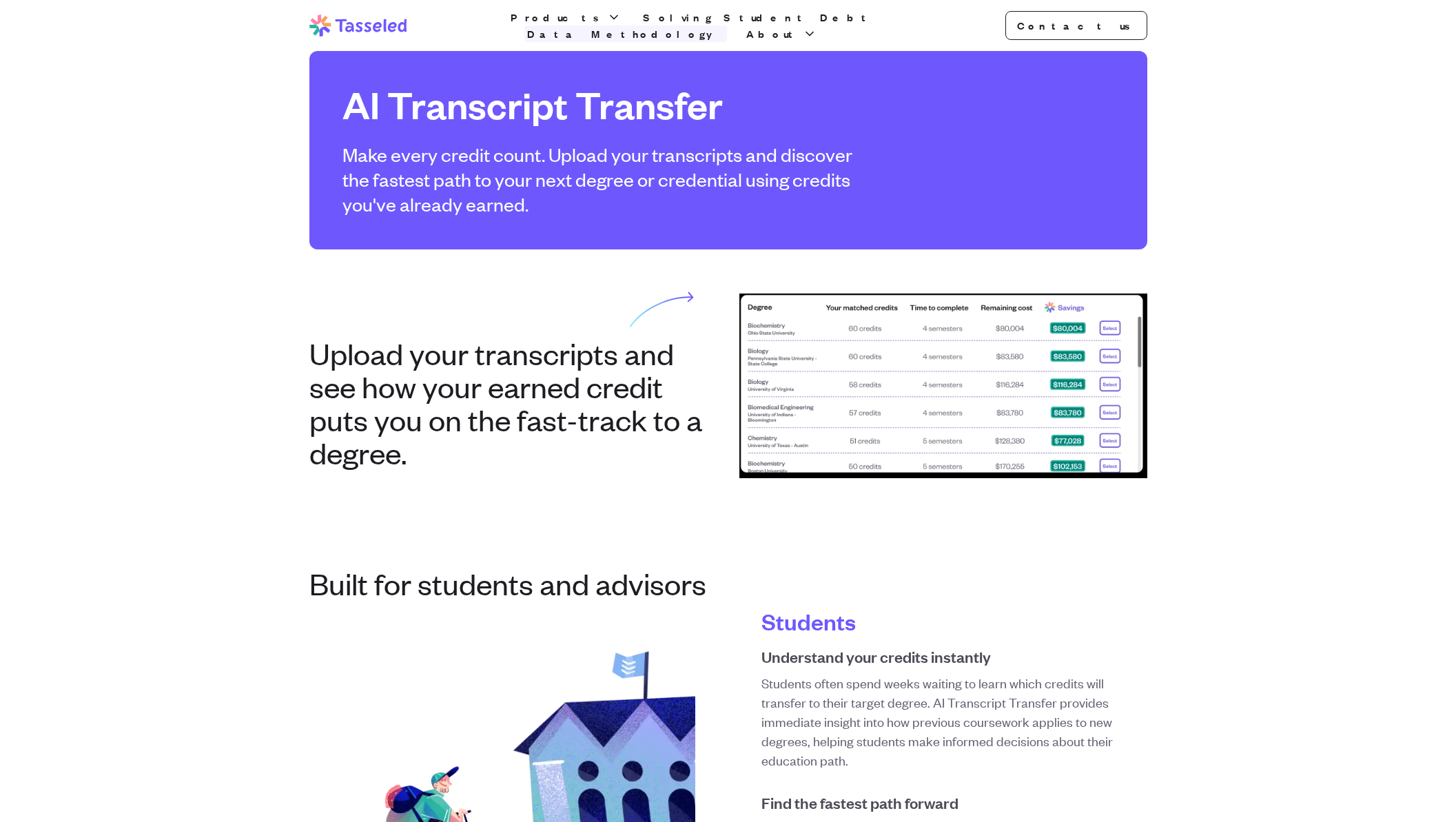 click on "Data Methodology" at bounding box center [626, 34] 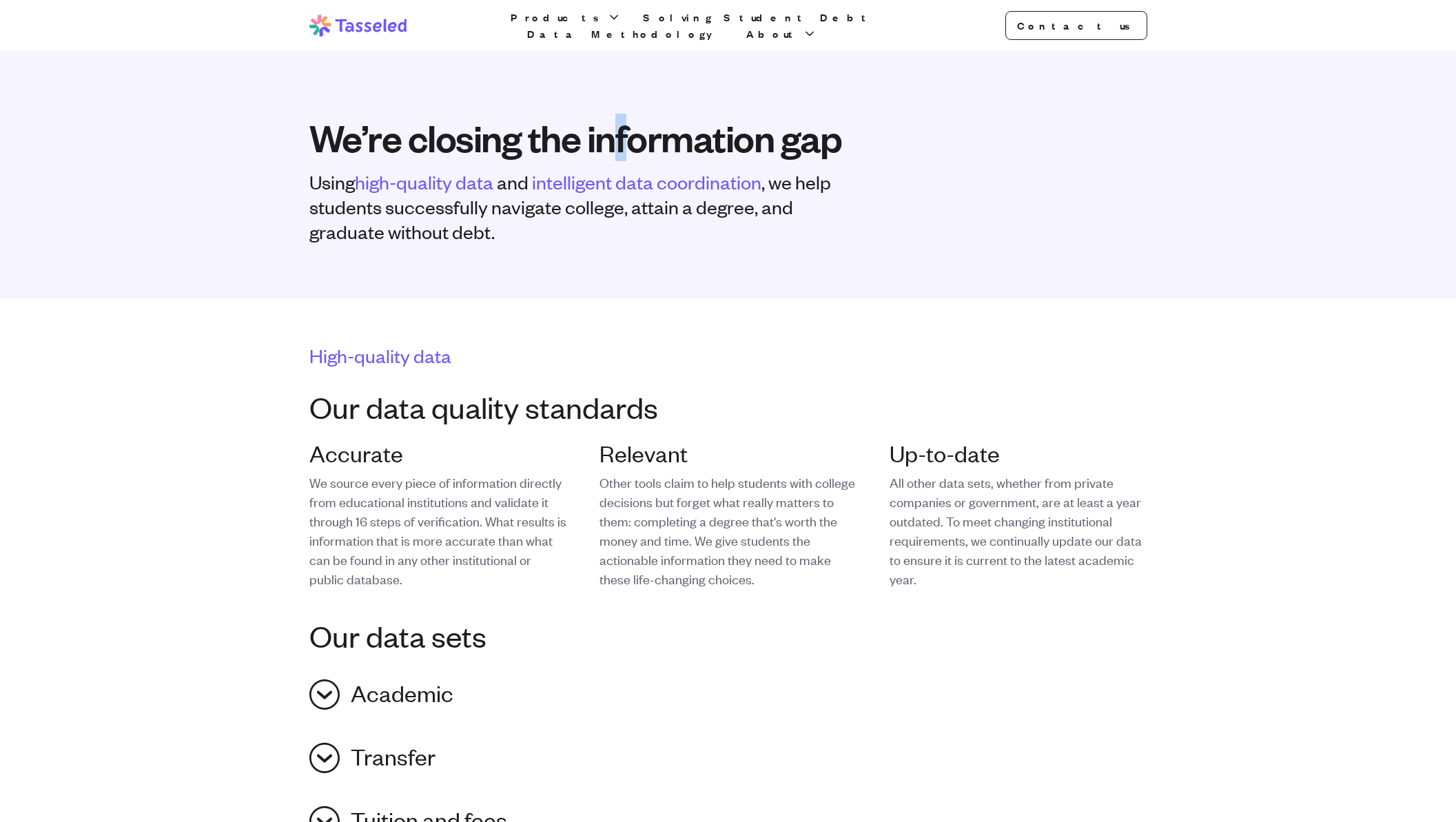 type on "*" 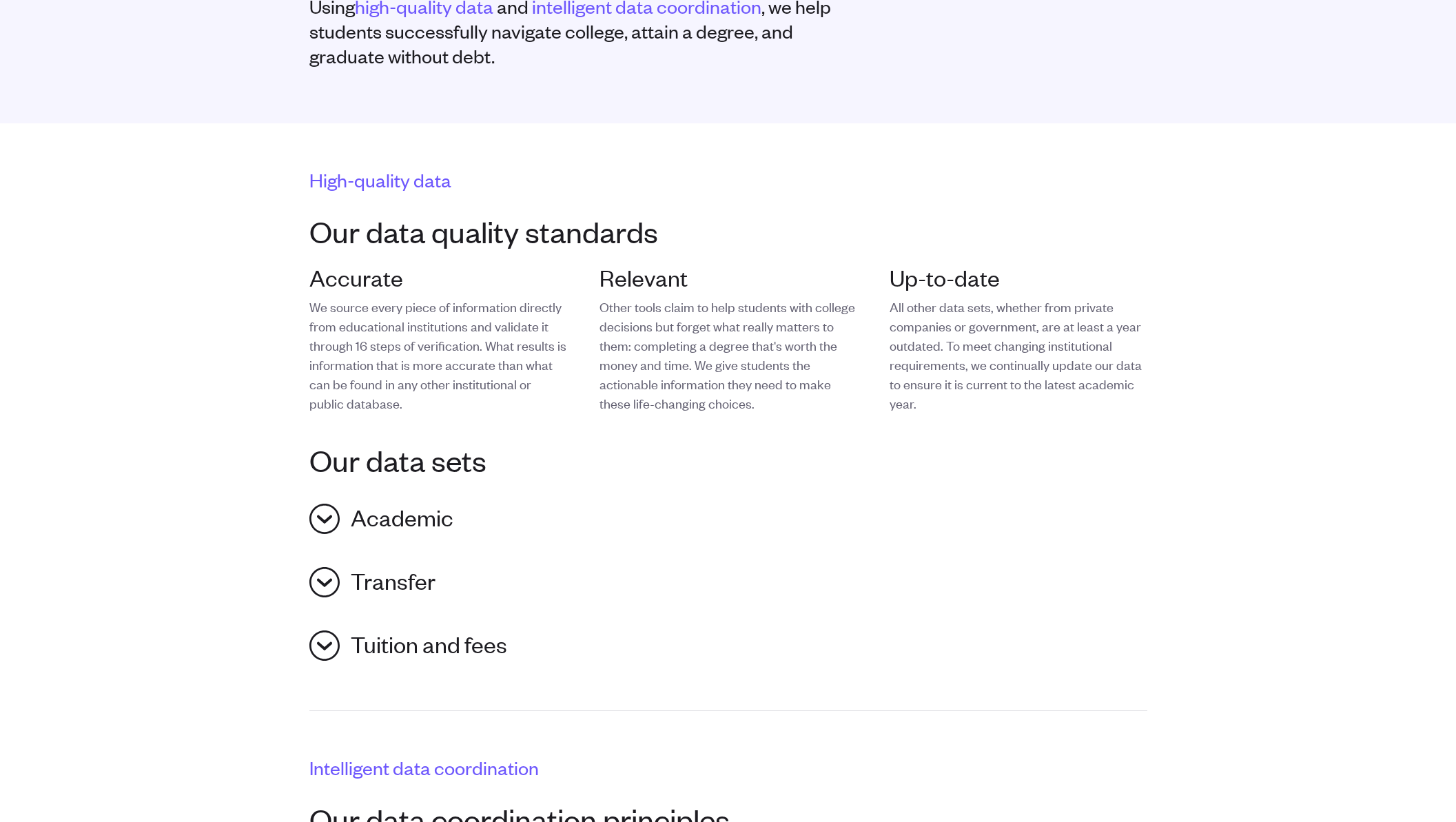 scroll, scrollTop: 193, scrollLeft: 0, axis: vertical 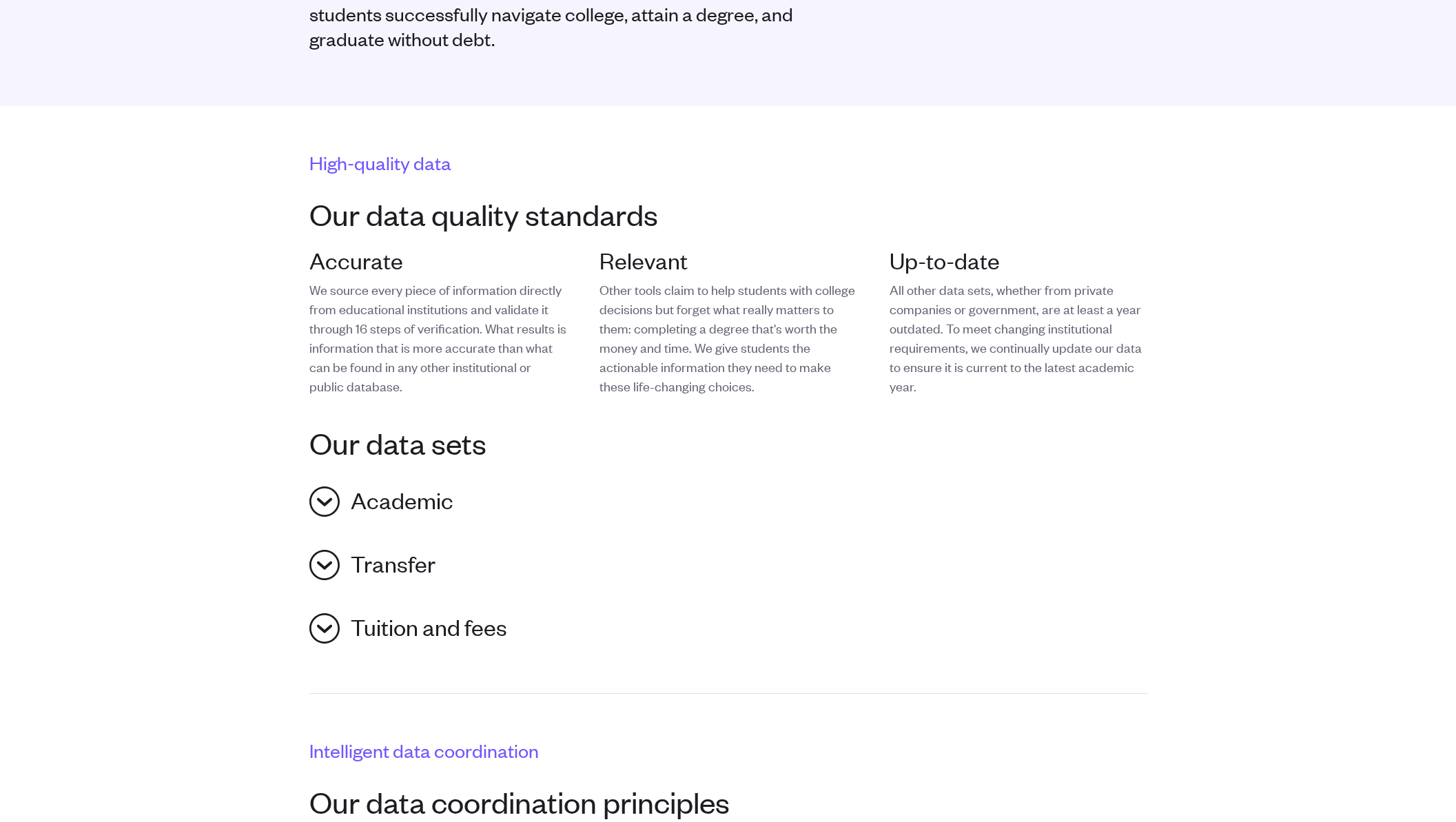 click on "We source every piece of information directly from educational institutions and validate it through 16 steps of verification. What results is information that is more accurate than what can be found in any other institutional or public database." at bounding box center (438, 338) 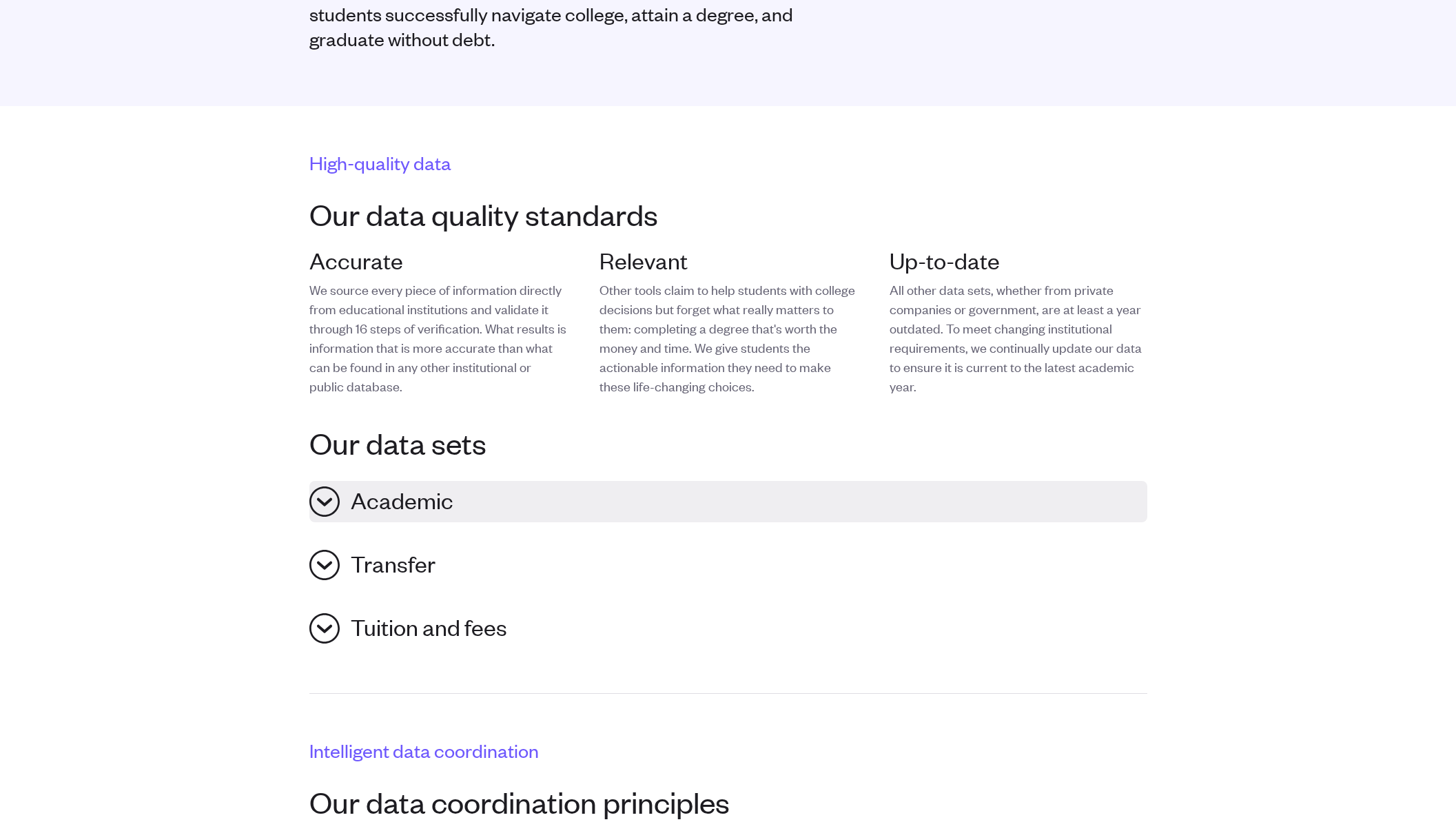 click on "Academic" at bounding box center [728, 502] 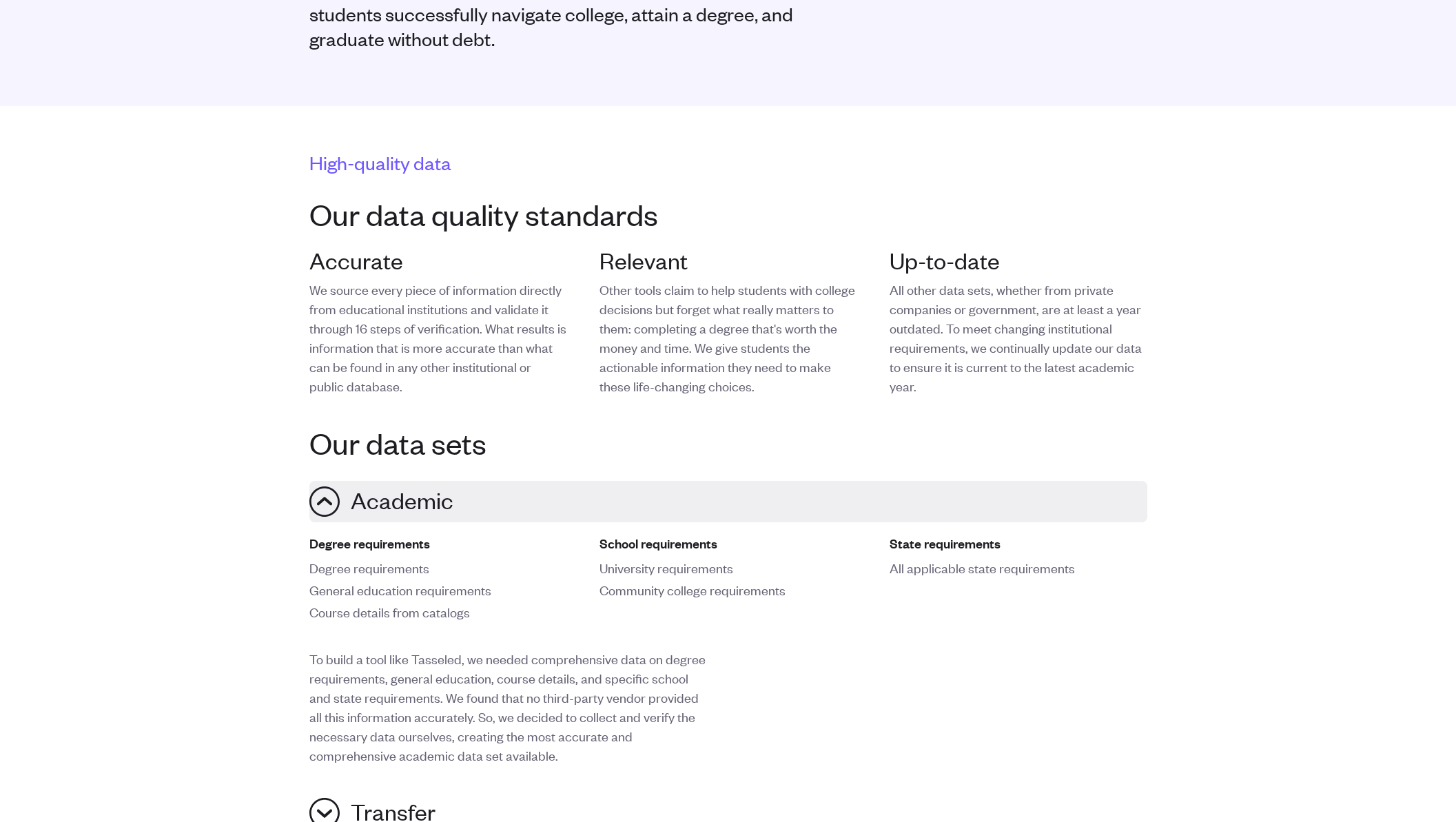 click on "Academic" at bounding box center [728, 502] 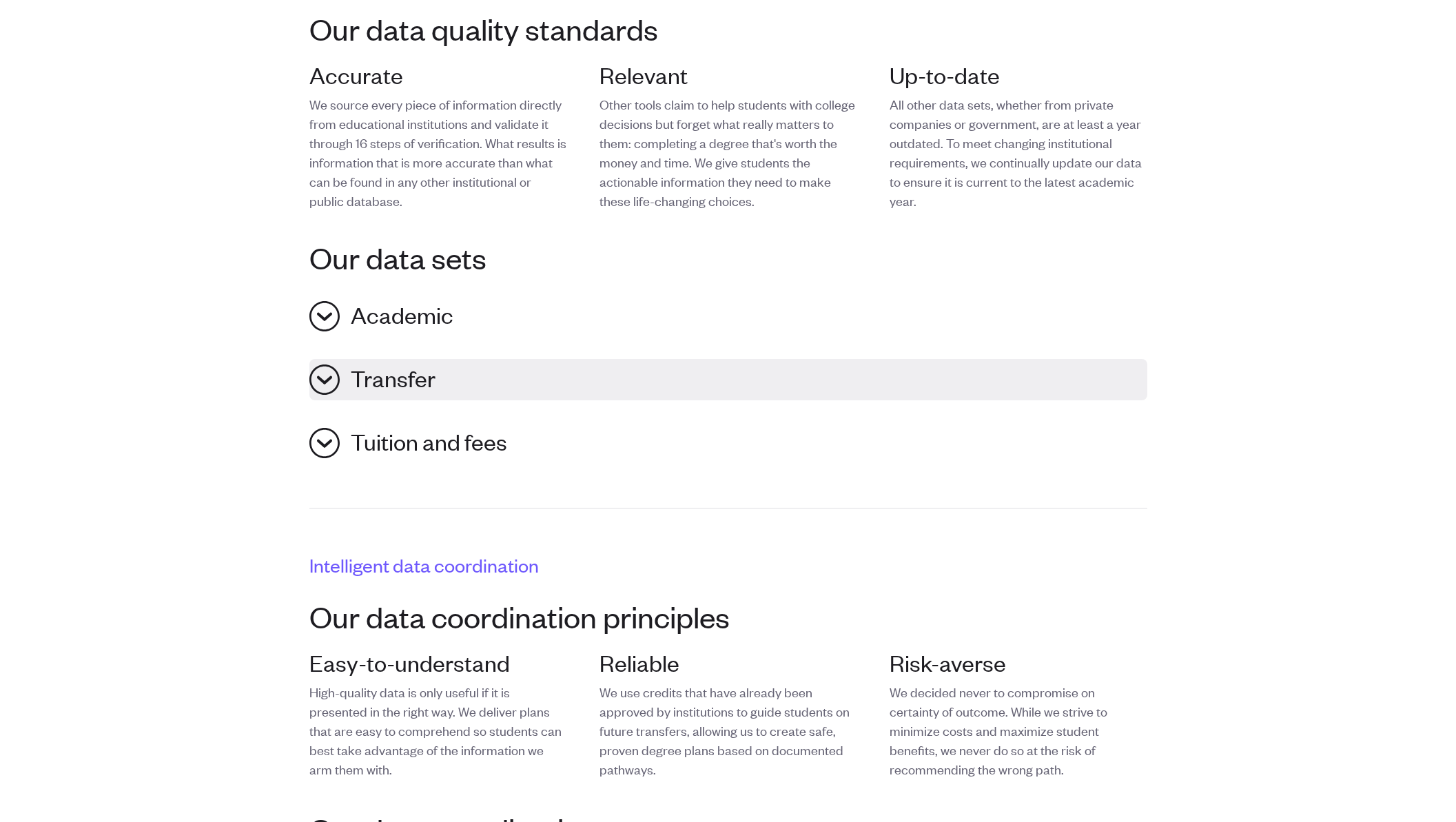 scroll, scrollTop: 382, scrollLeft: 0, axis: vertical 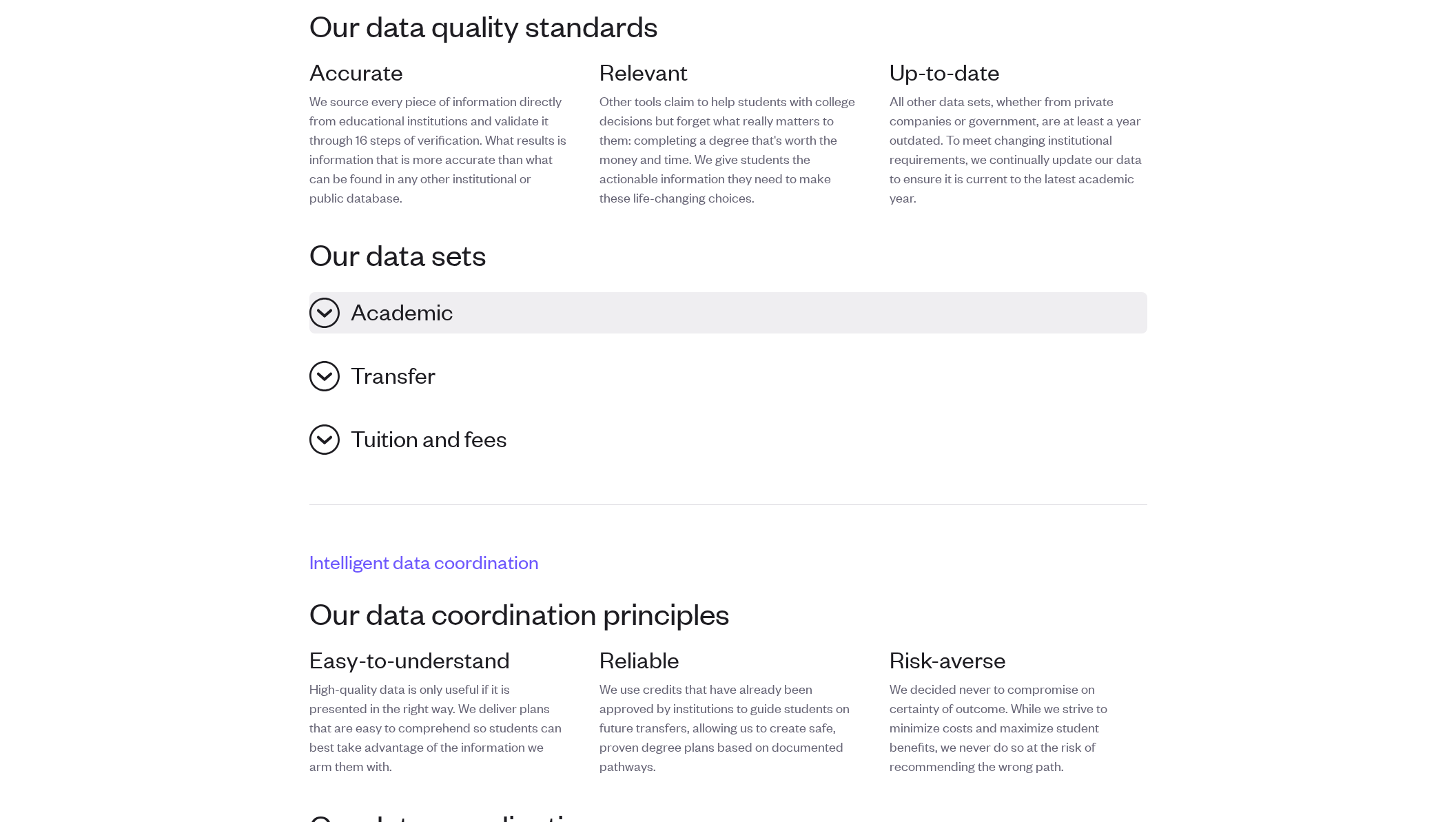 click on "Academic" at bounding box center [728, 313] 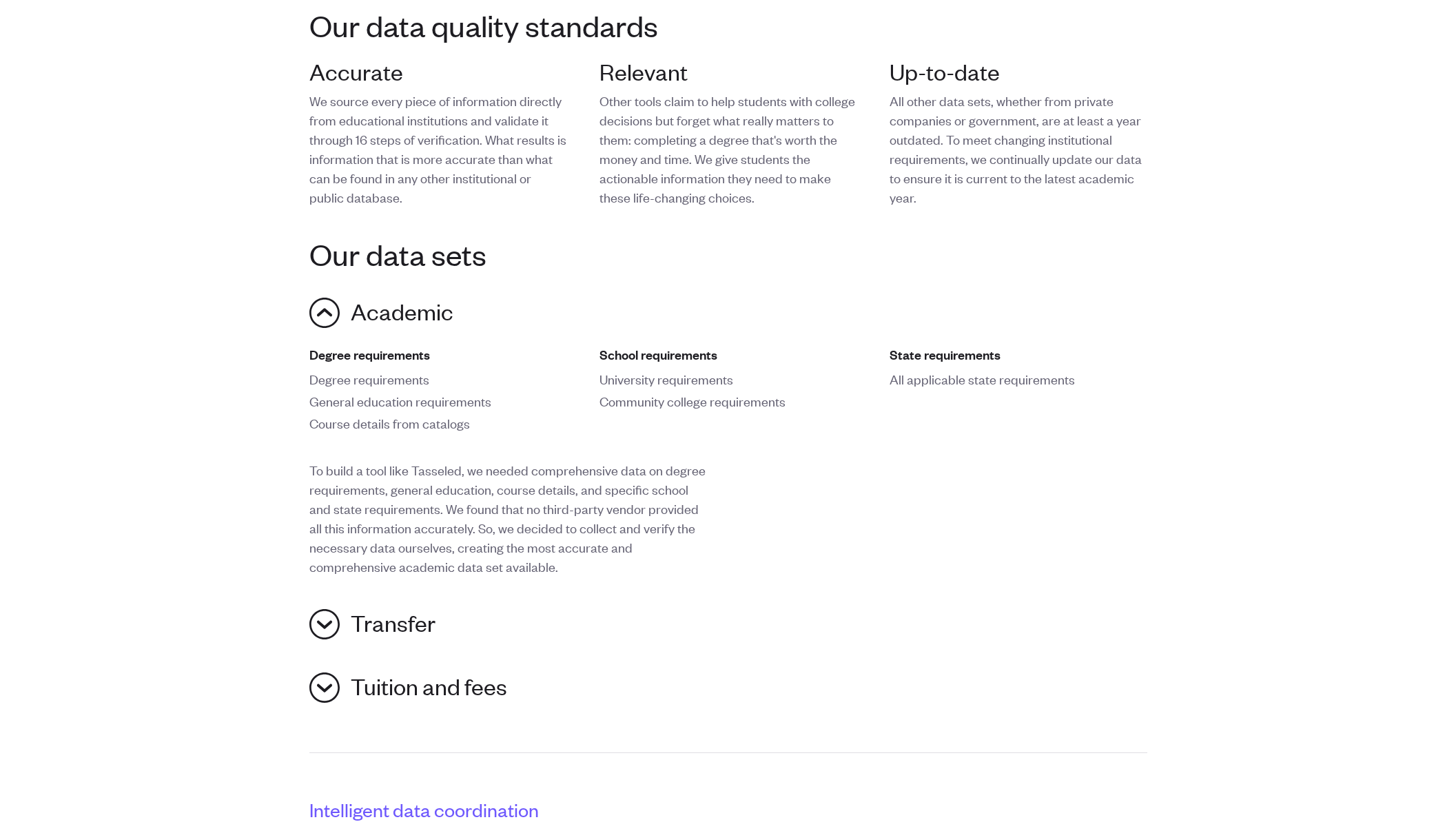 click on "General education requirements" at bounding box center (438, 401) 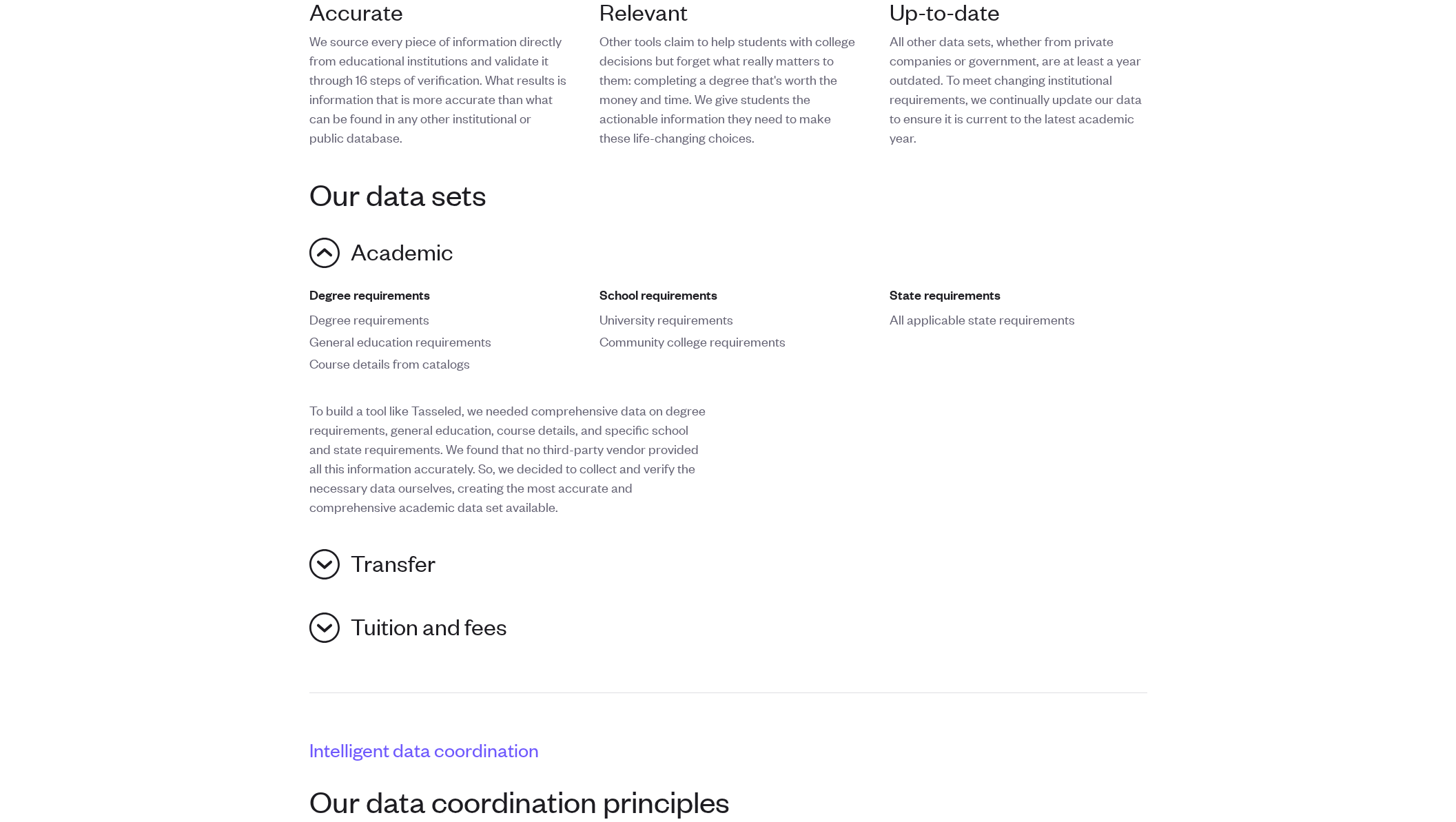 scroll, scrollTop: 444, scrollLeft: 0, axis: vertical 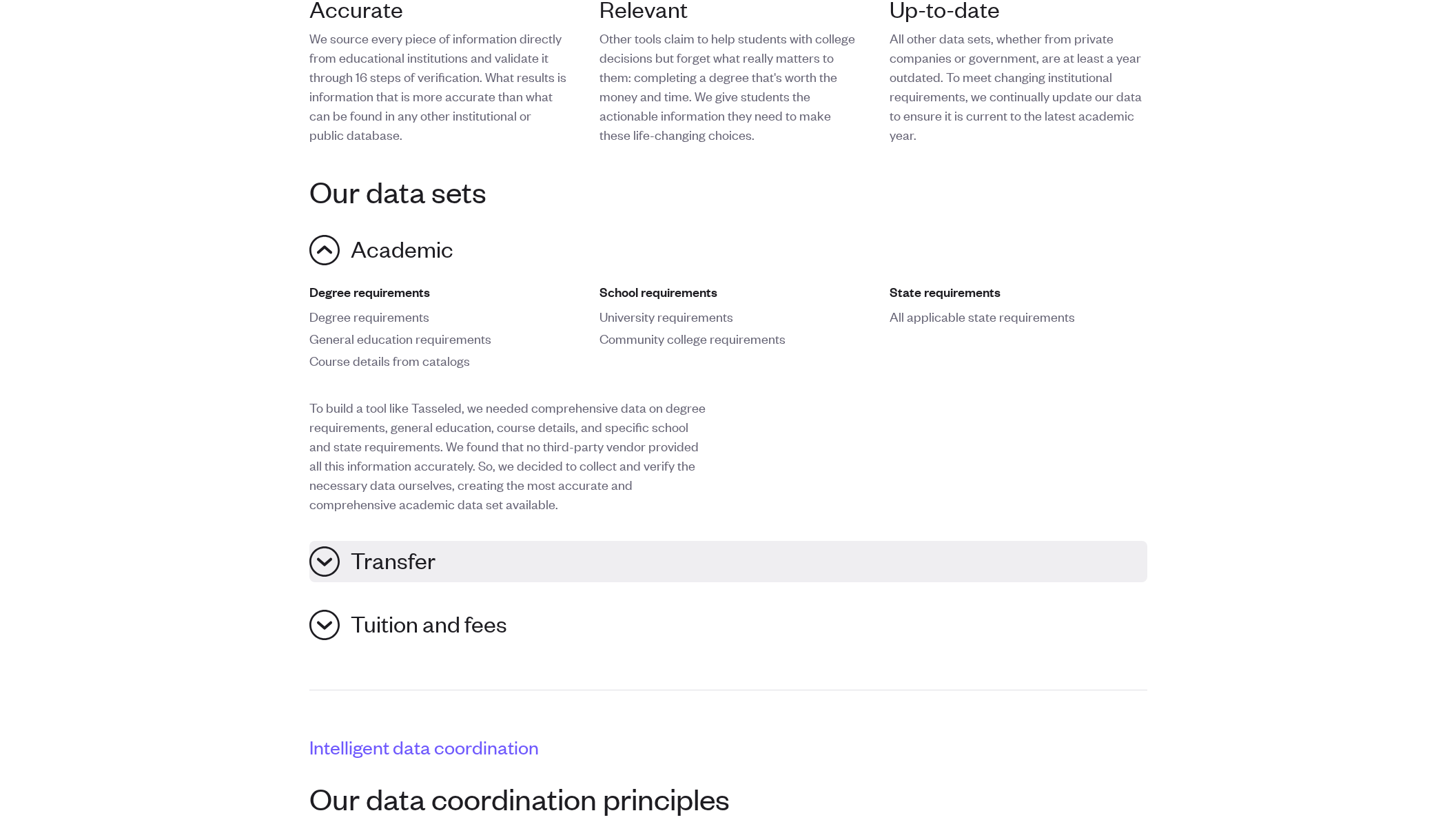 click on "Transfer" at bounding box center [728, 562] 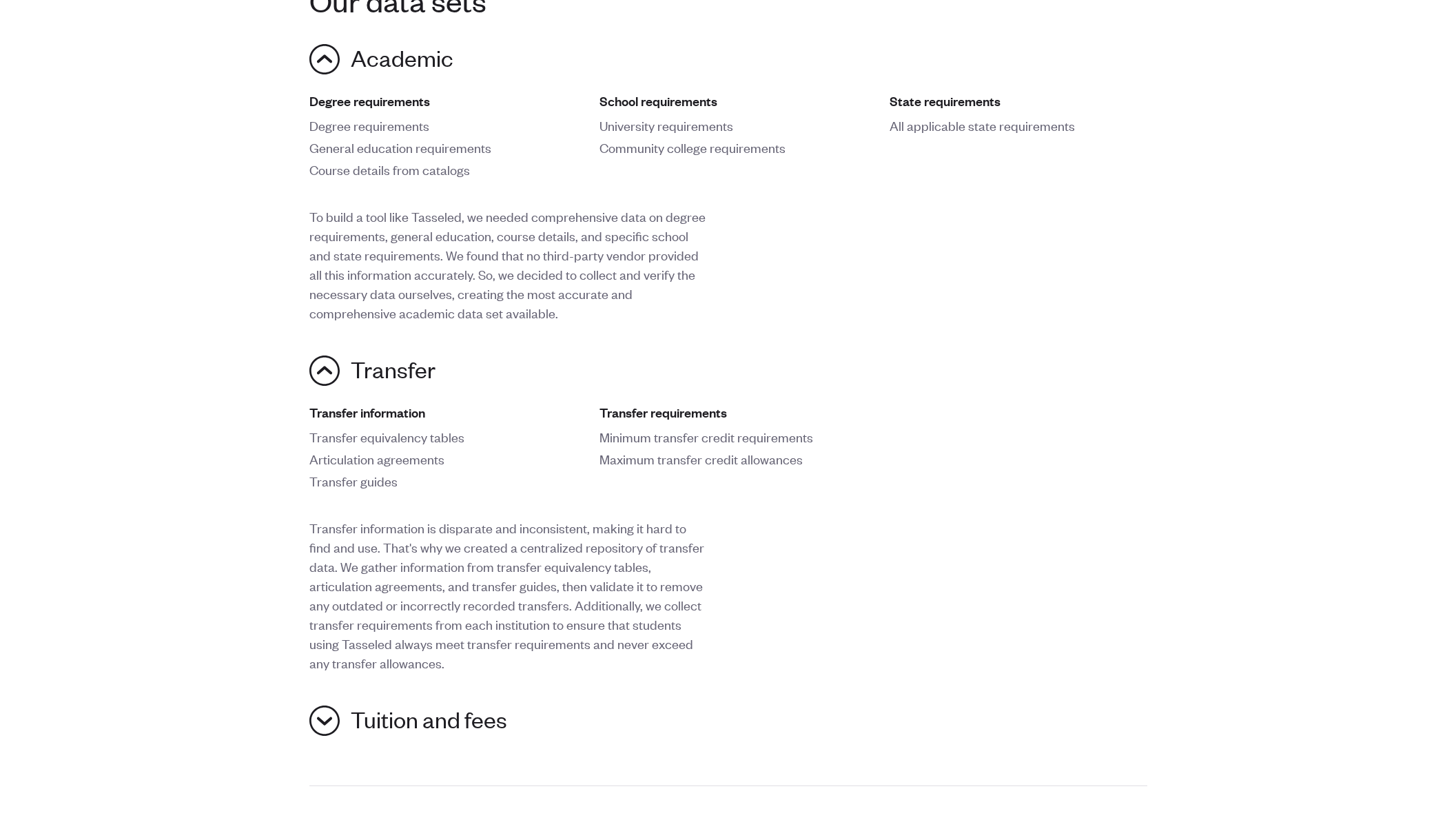 scroll, scrollTop: 658, scrollLeft: 0, axis: vertical 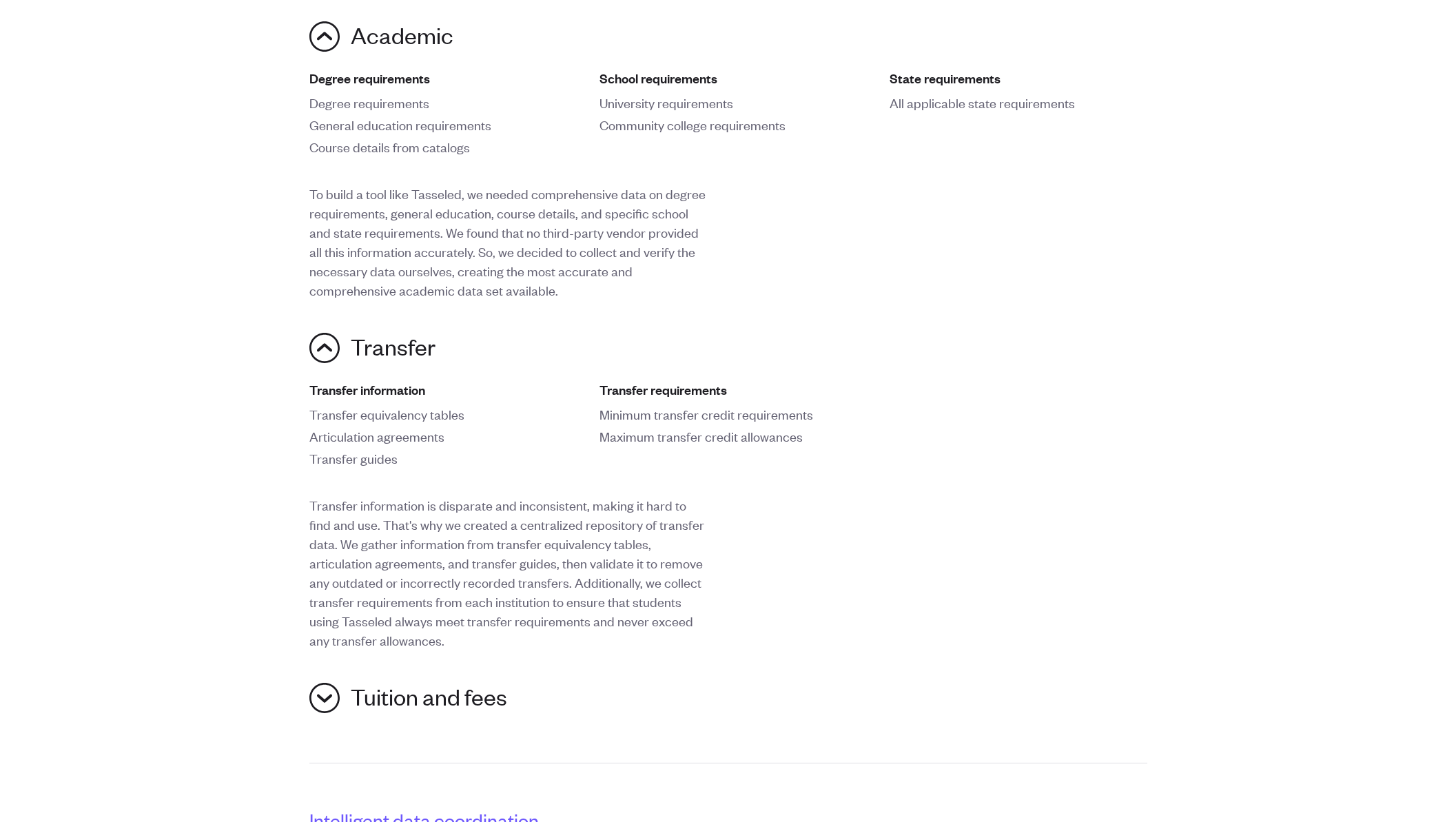 click on "Minimum transfer credit requirements" at bounding box center (728, 414) 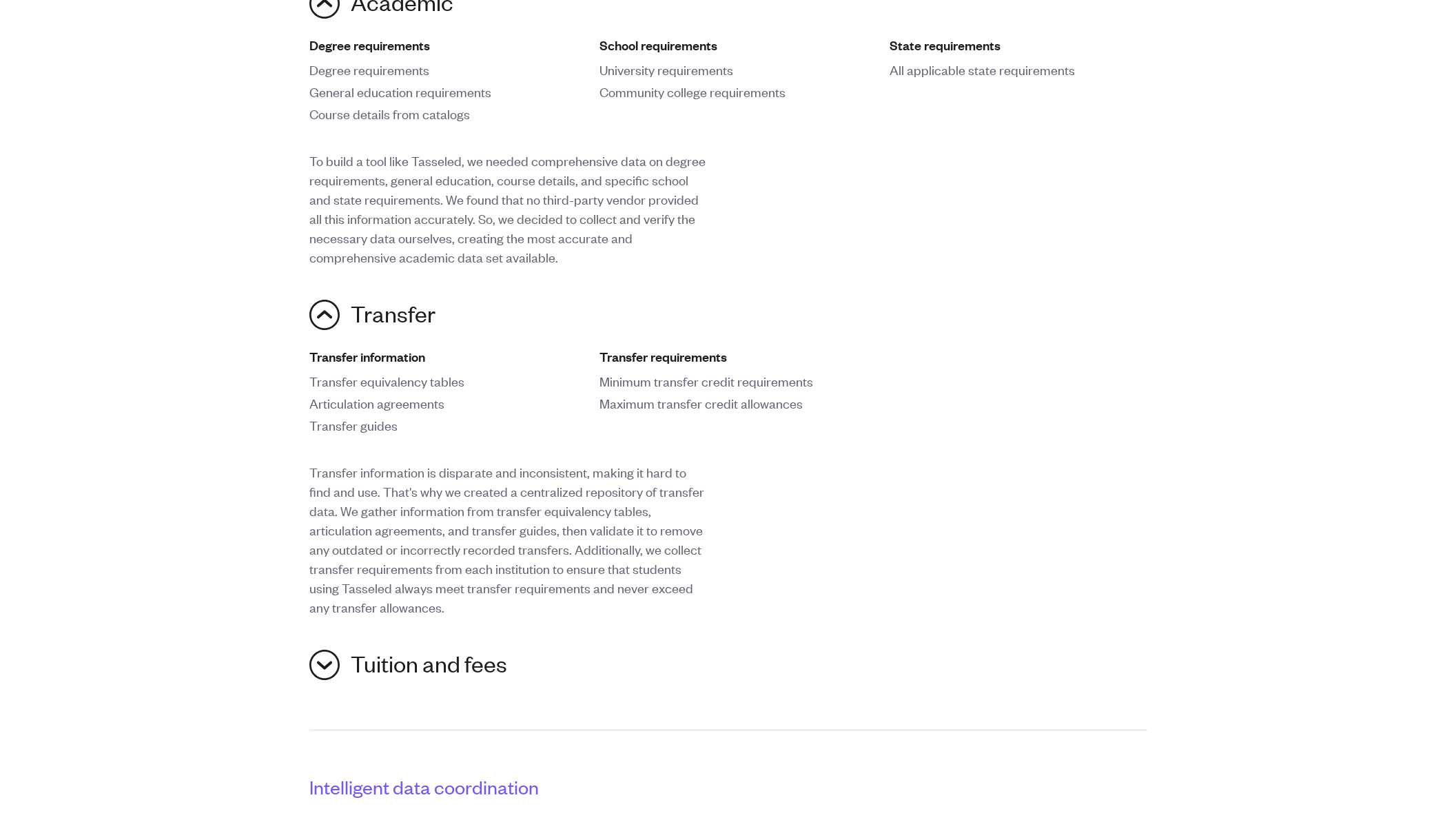 scroll, scrollTop: 692, scrollLeft: 0, axis: vertical 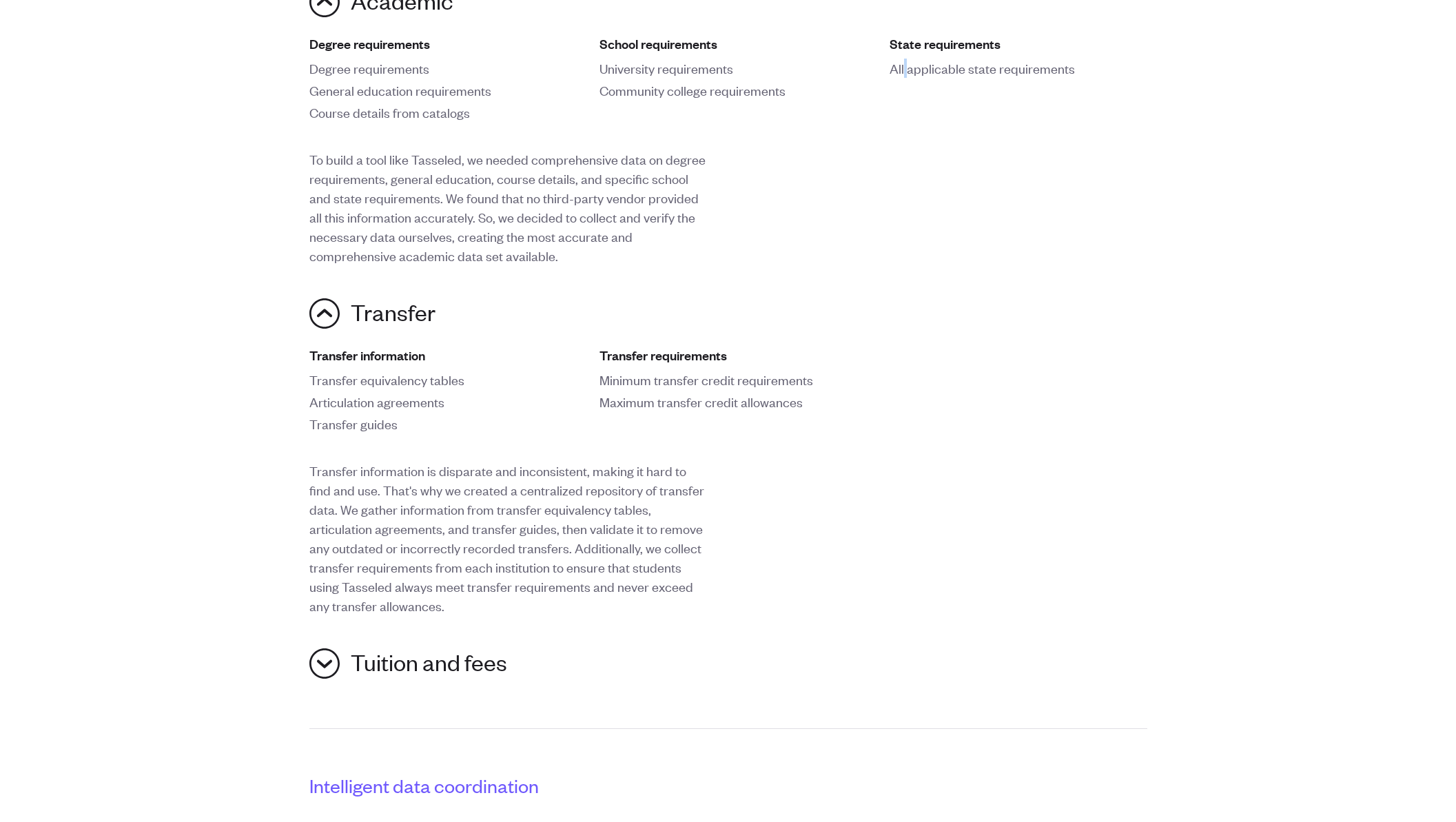 click on "All applicable state requirements" at bounding box center (1018, 68) 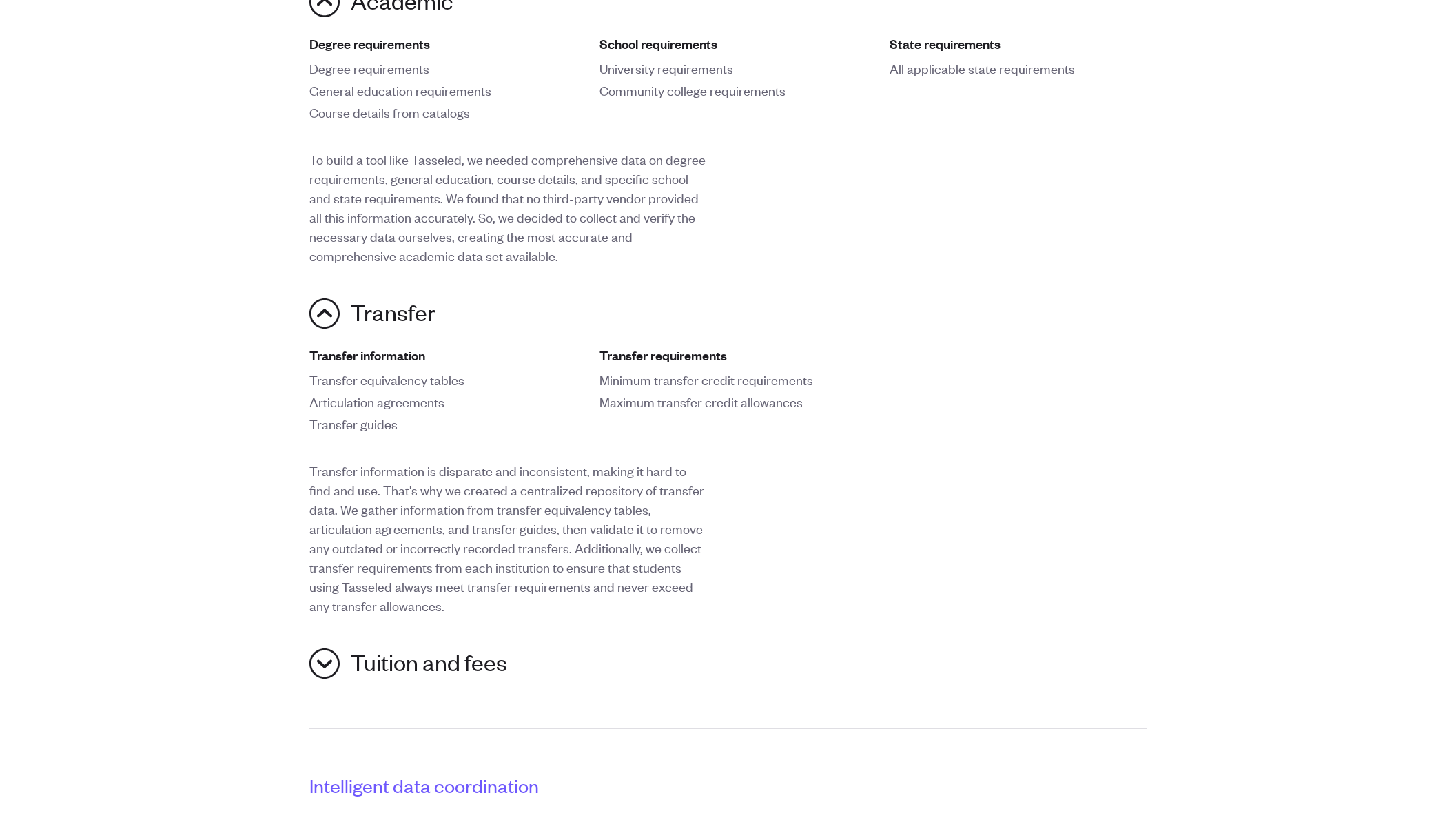 click on "All applicable state requirements" at bounding box center (1018, 68) 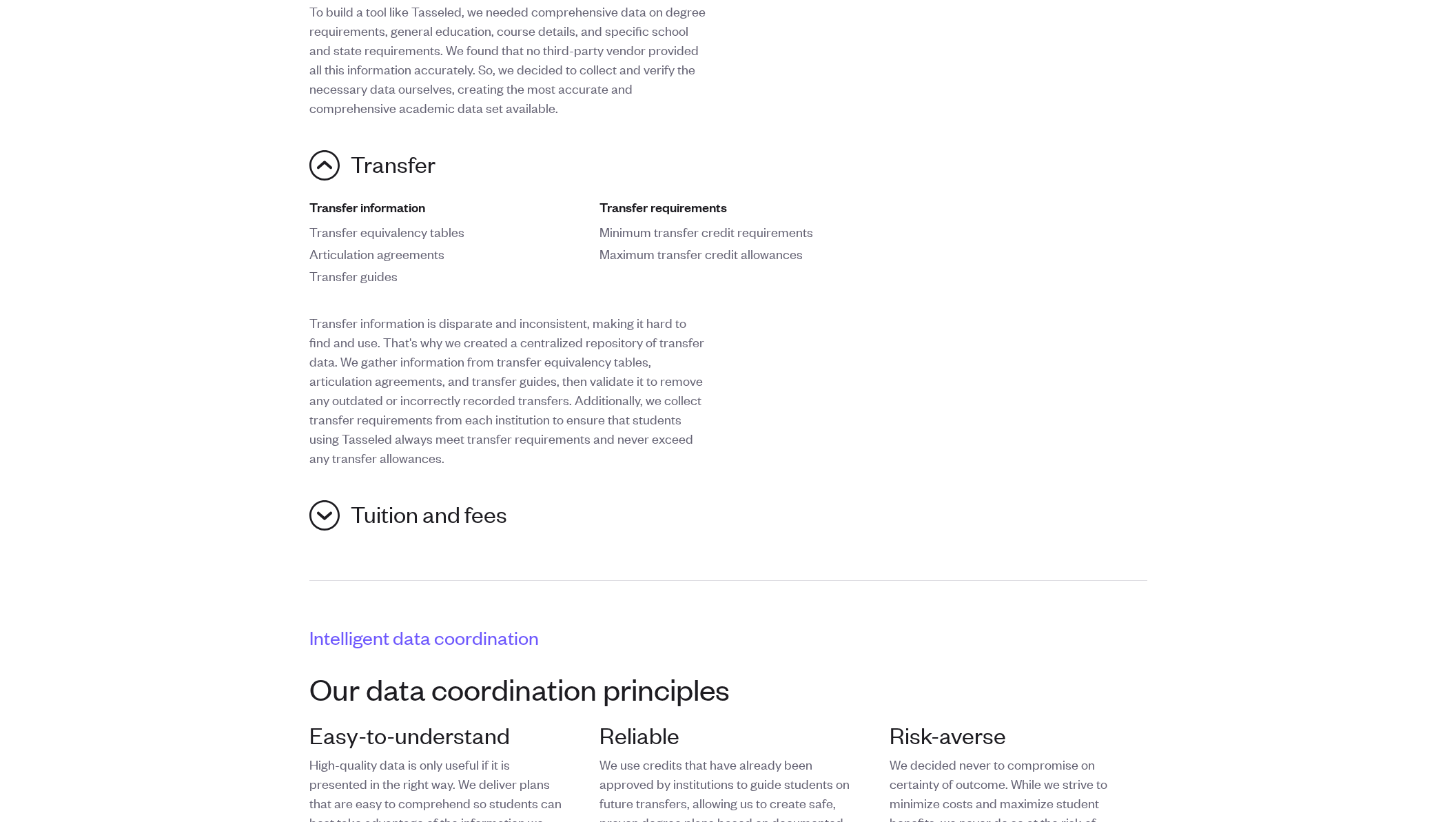 scroll, scrollTop: 889, scrollLeft: 0, axis: vertical 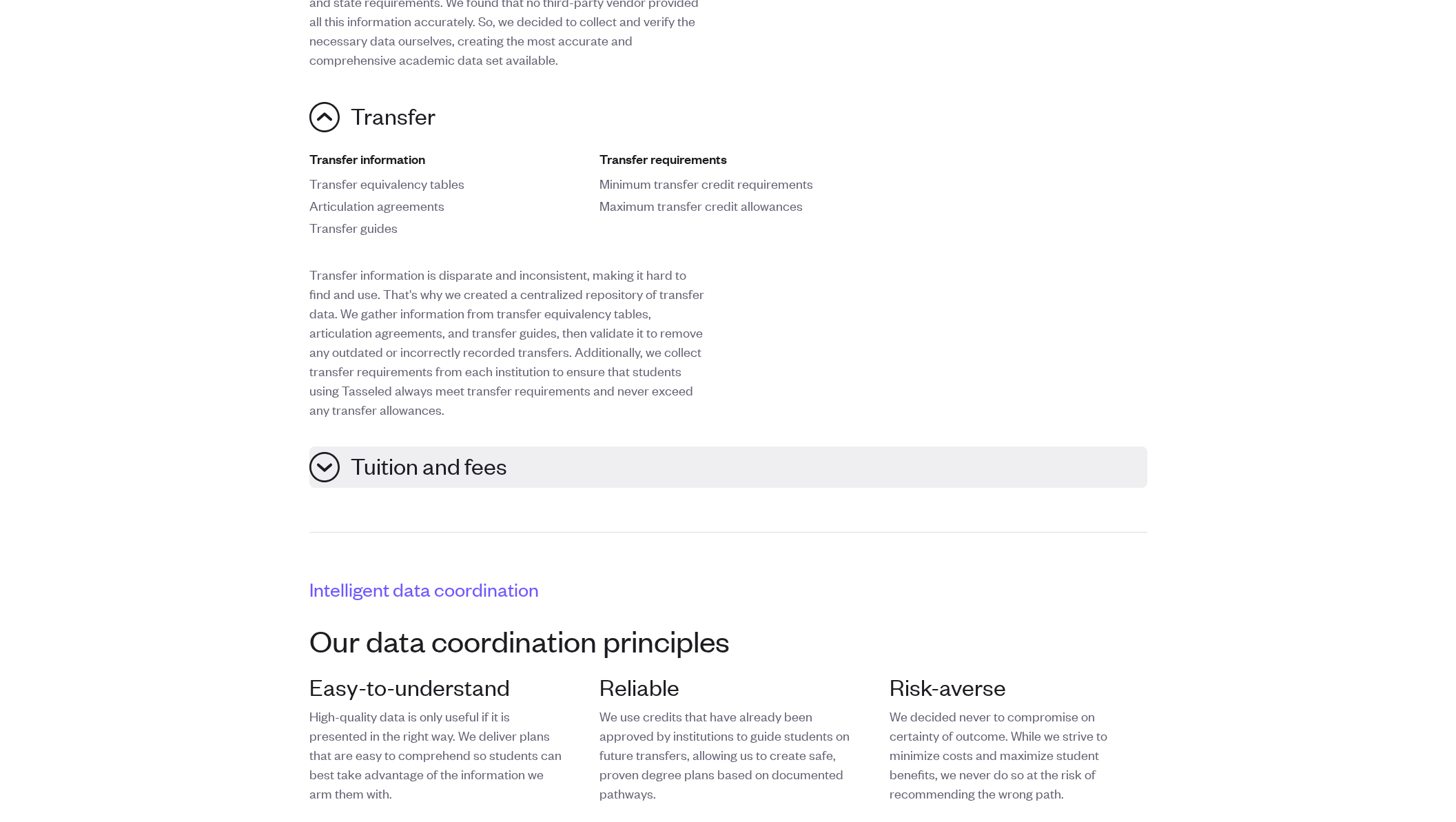click on "Tuition and fees" at bounding box center (429, 467) 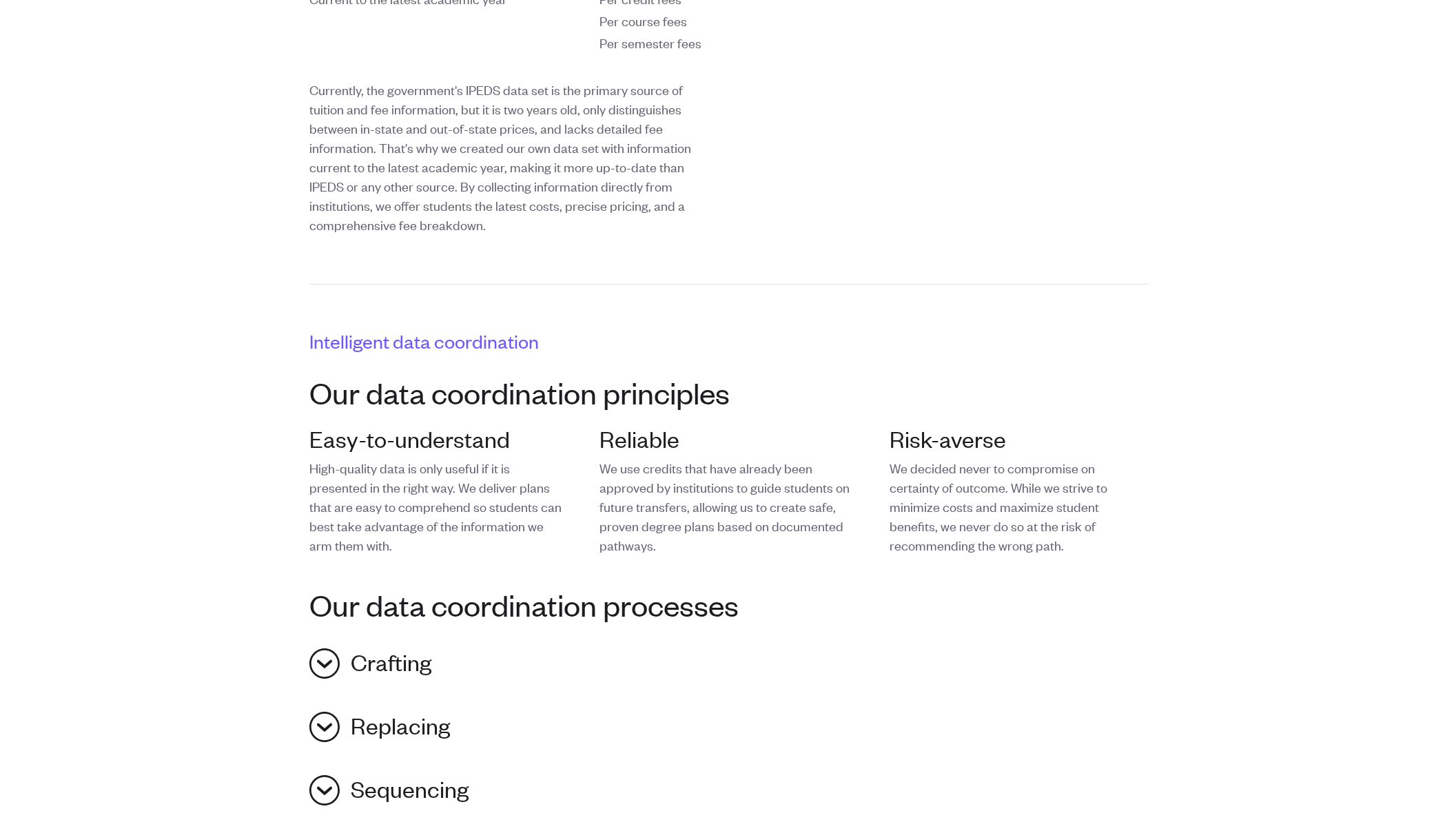 scroll, scrollTop: 1519, scrollLeft: 0, axis: vertical 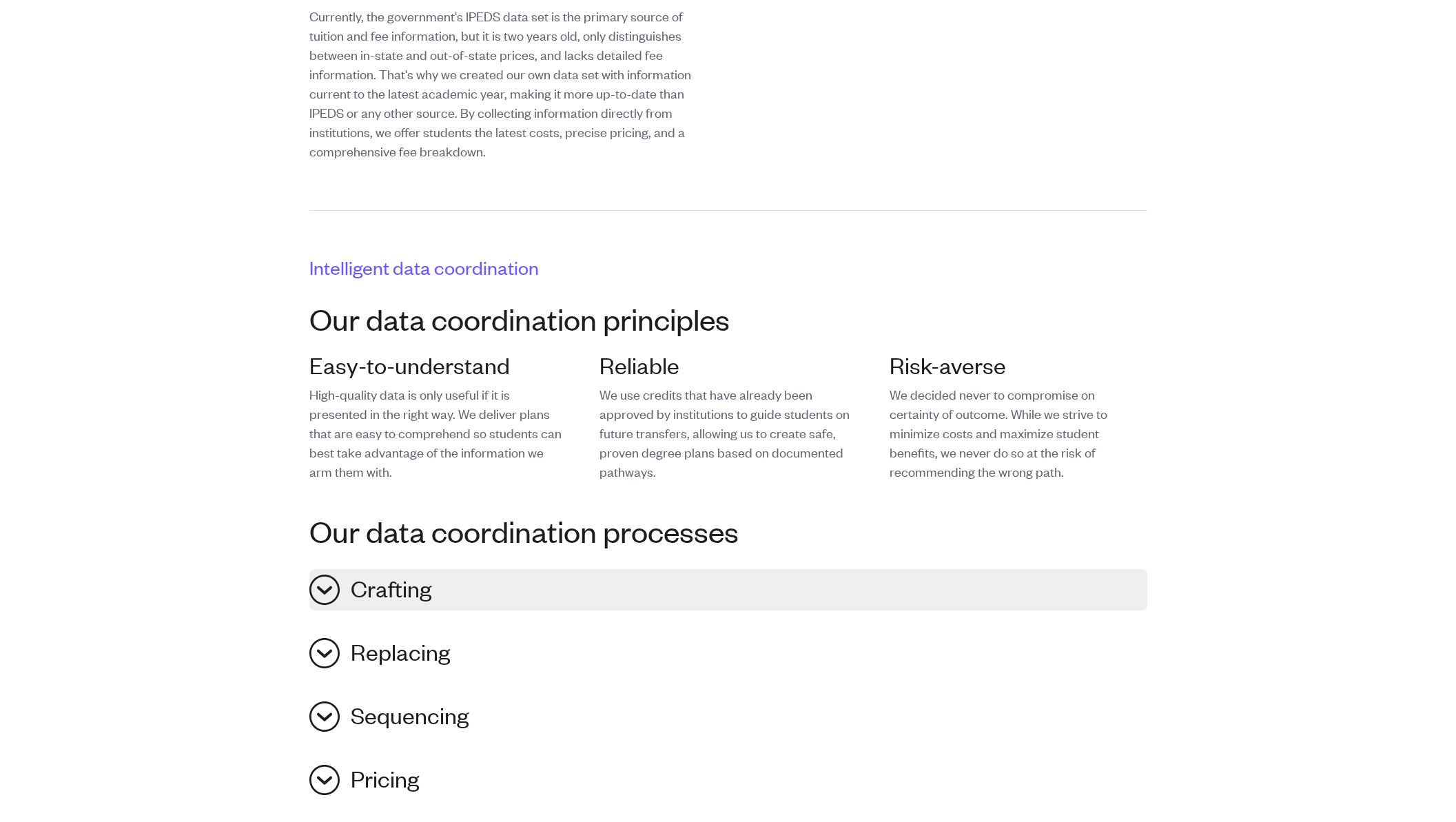 click on "Crafting" at bounding box center [728, 590] 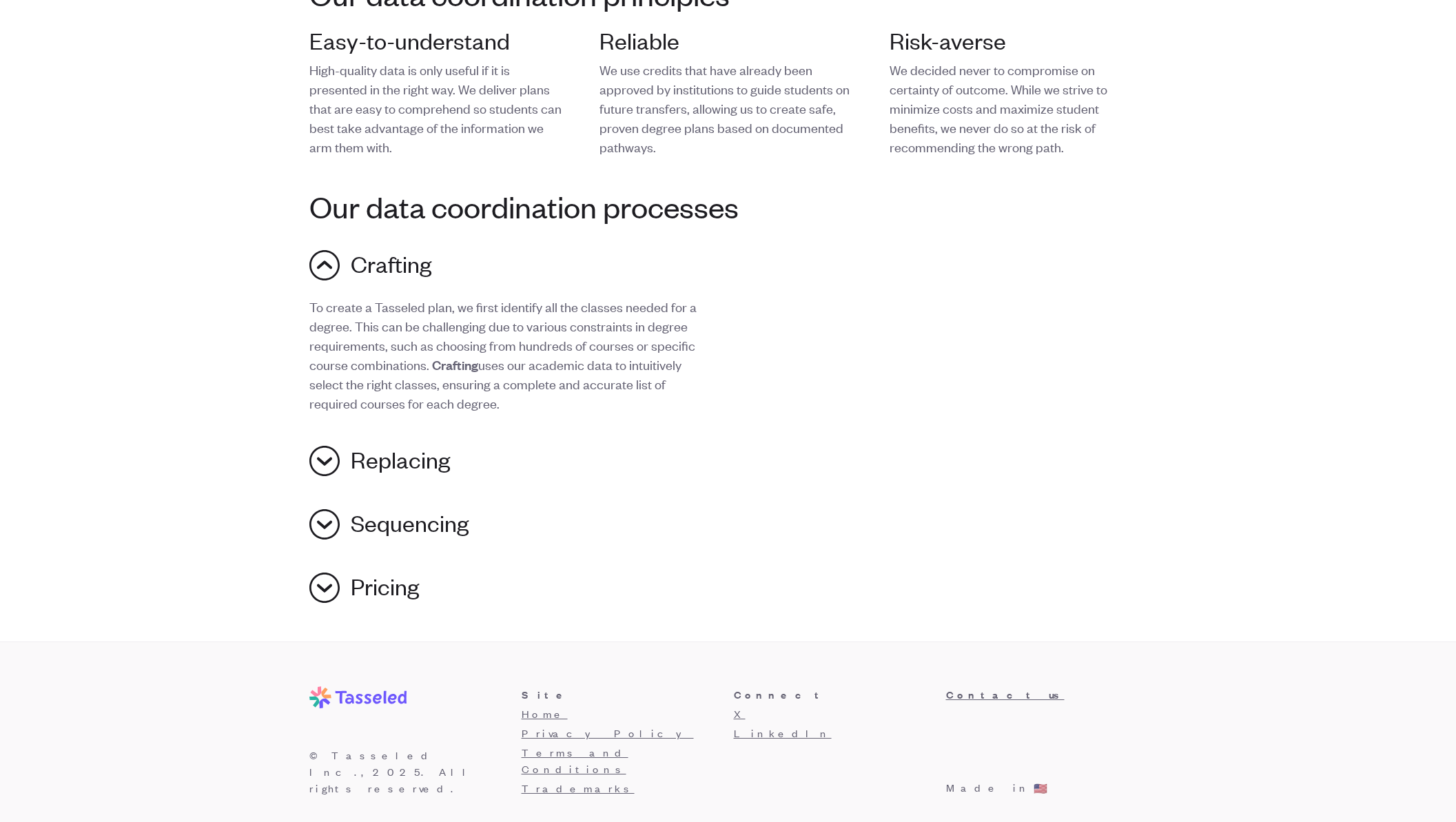 scroll, scrollTop: 1846, scrollLeft: 0, axis: vertical 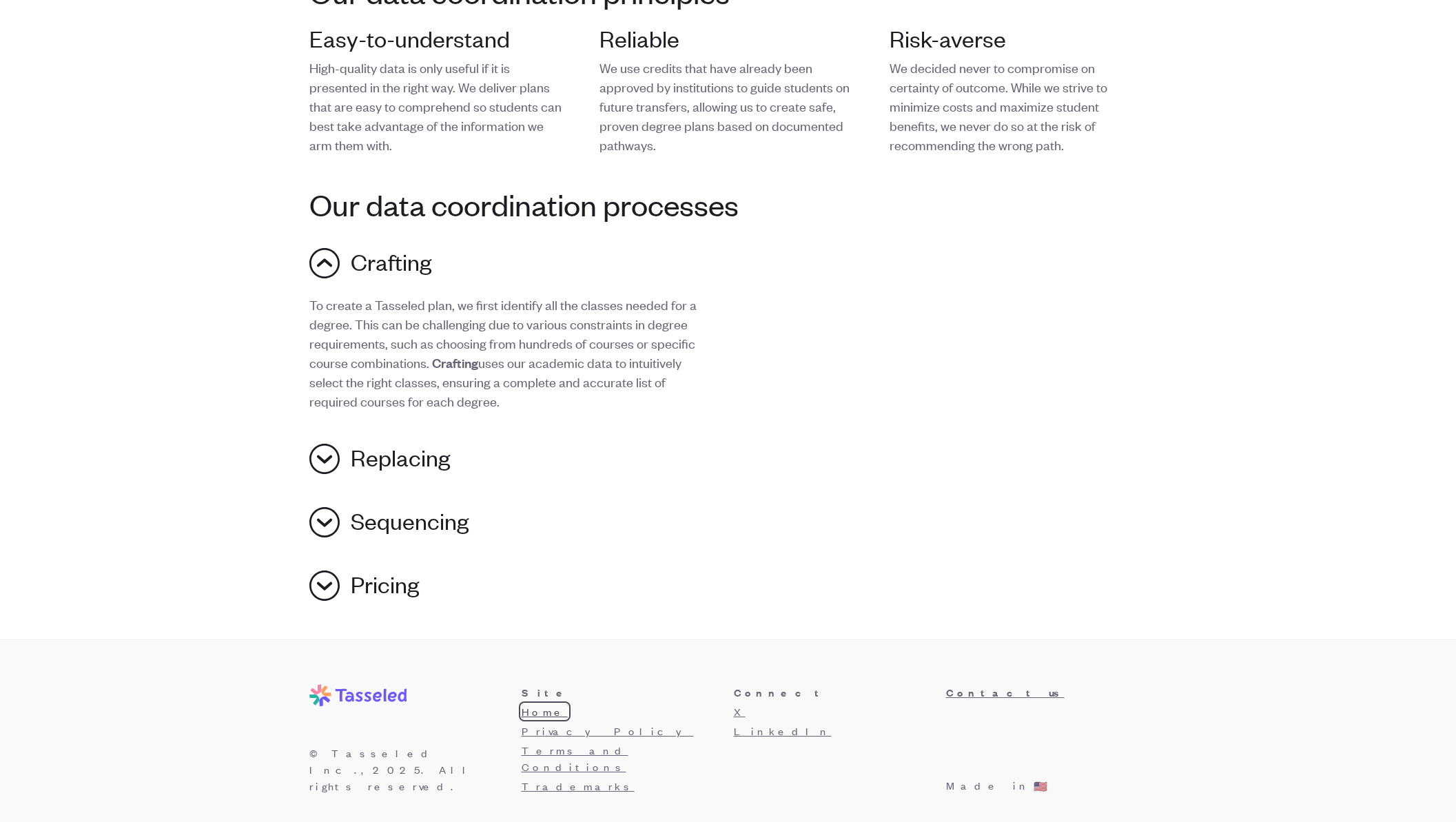 click on "Home" at bounding box center (544, 711) 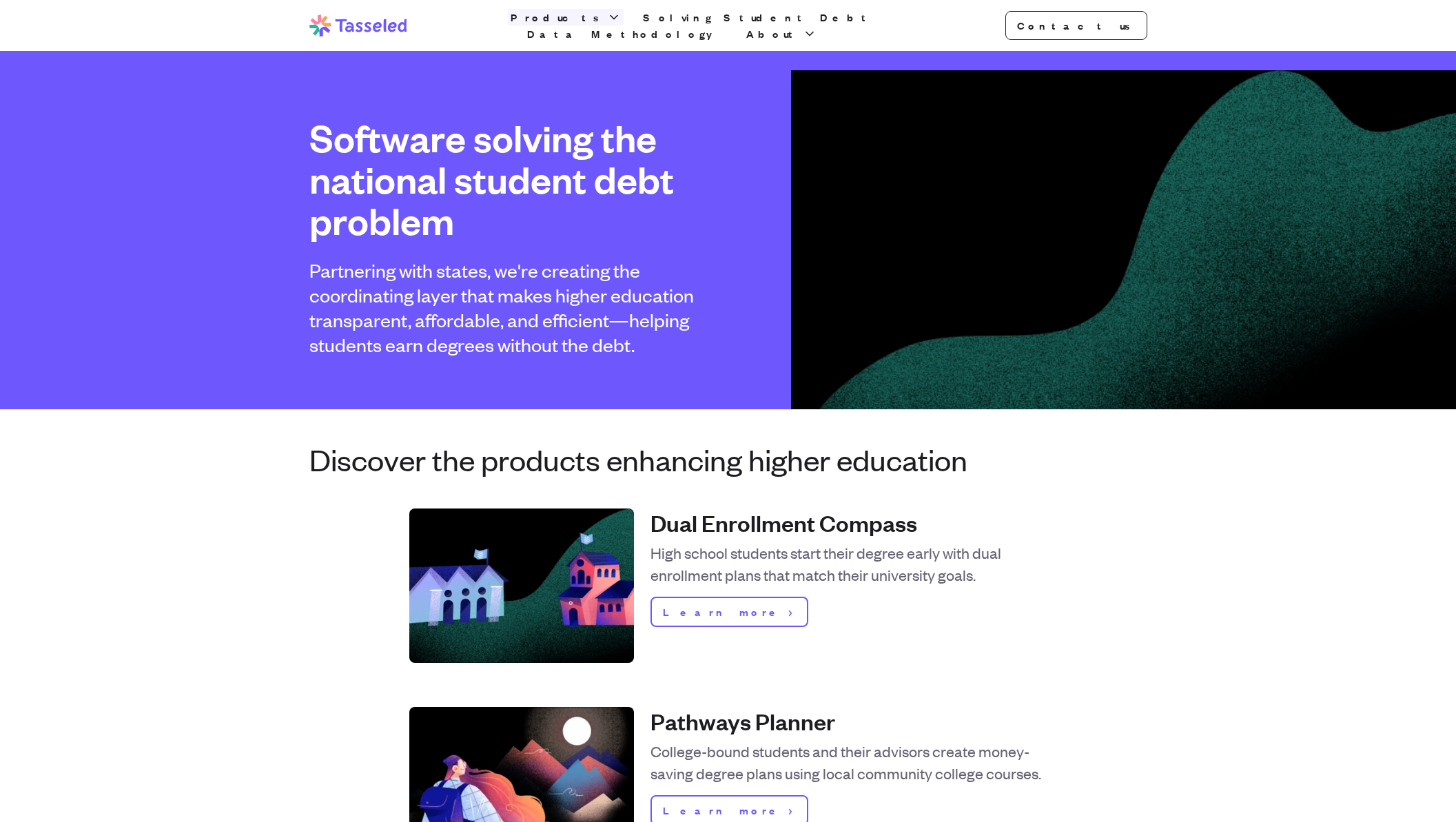 click on "Products" at bounding box center [557, 17] 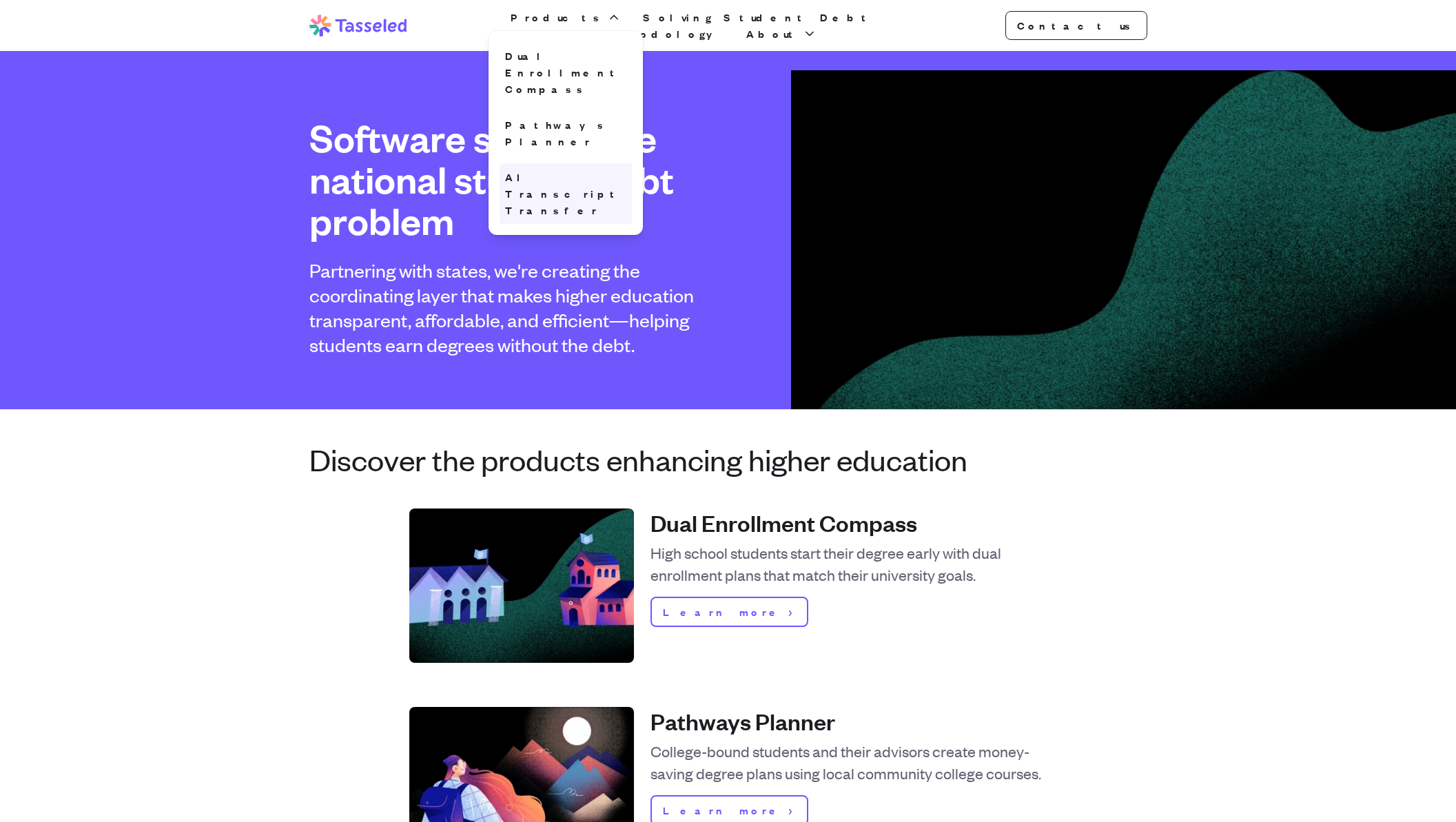 click on "AI Transcript Transfer" at bounding box center [566, 194] 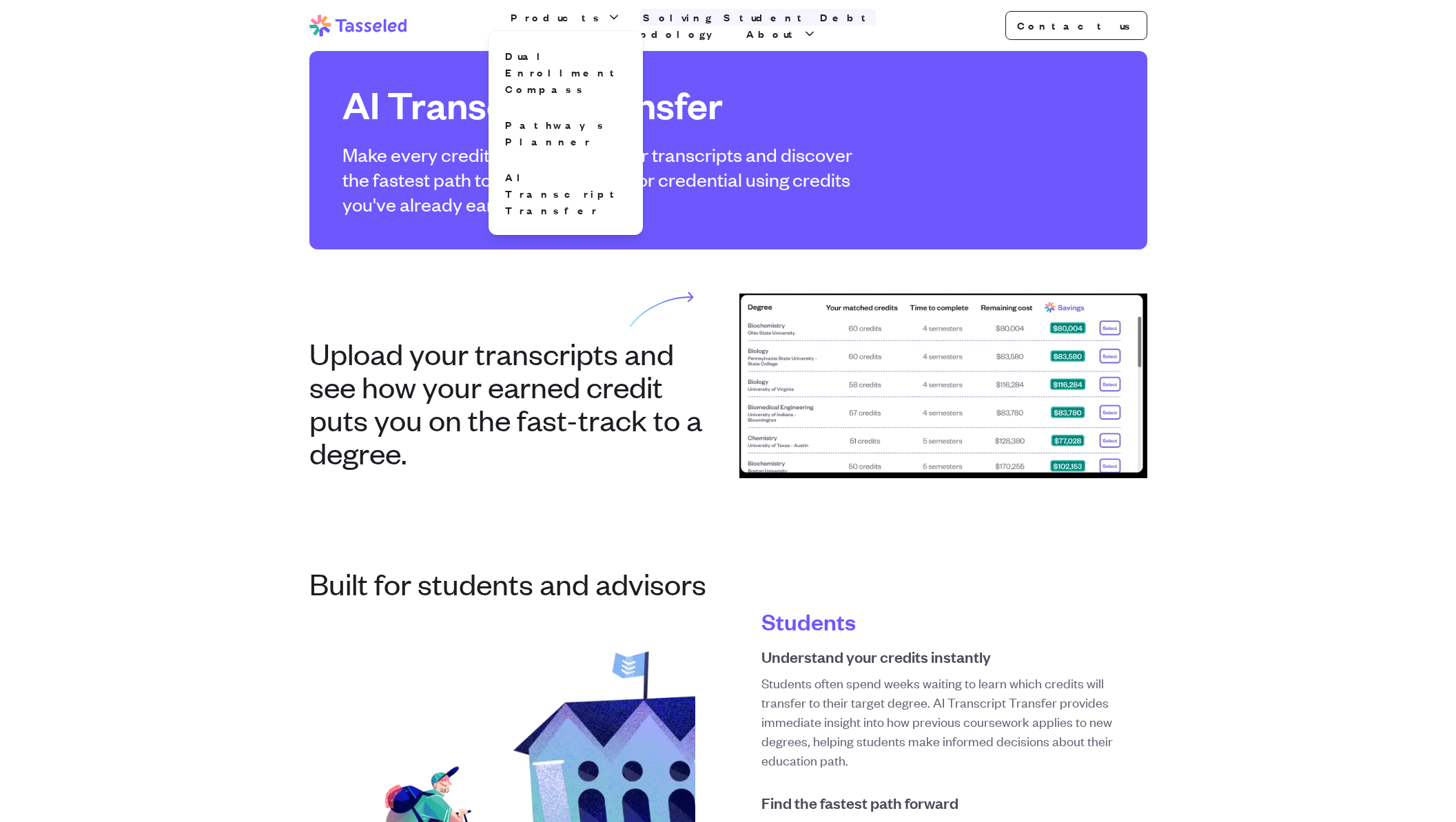 click on "Solving Student Debt" at bounding box center [758, 17] 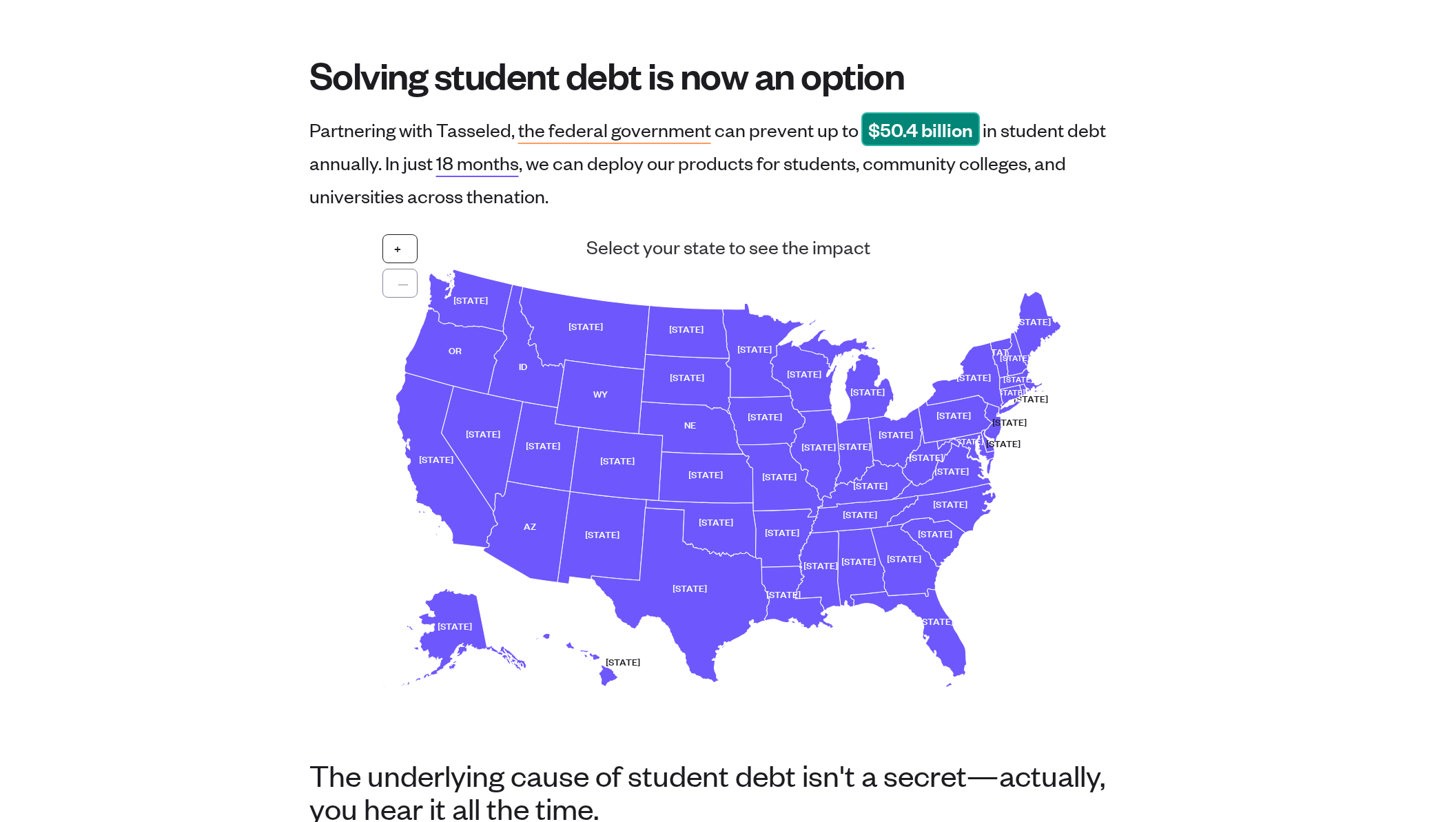scroll, scrollTop: 82, scrollLeft: 0, axis: vertical 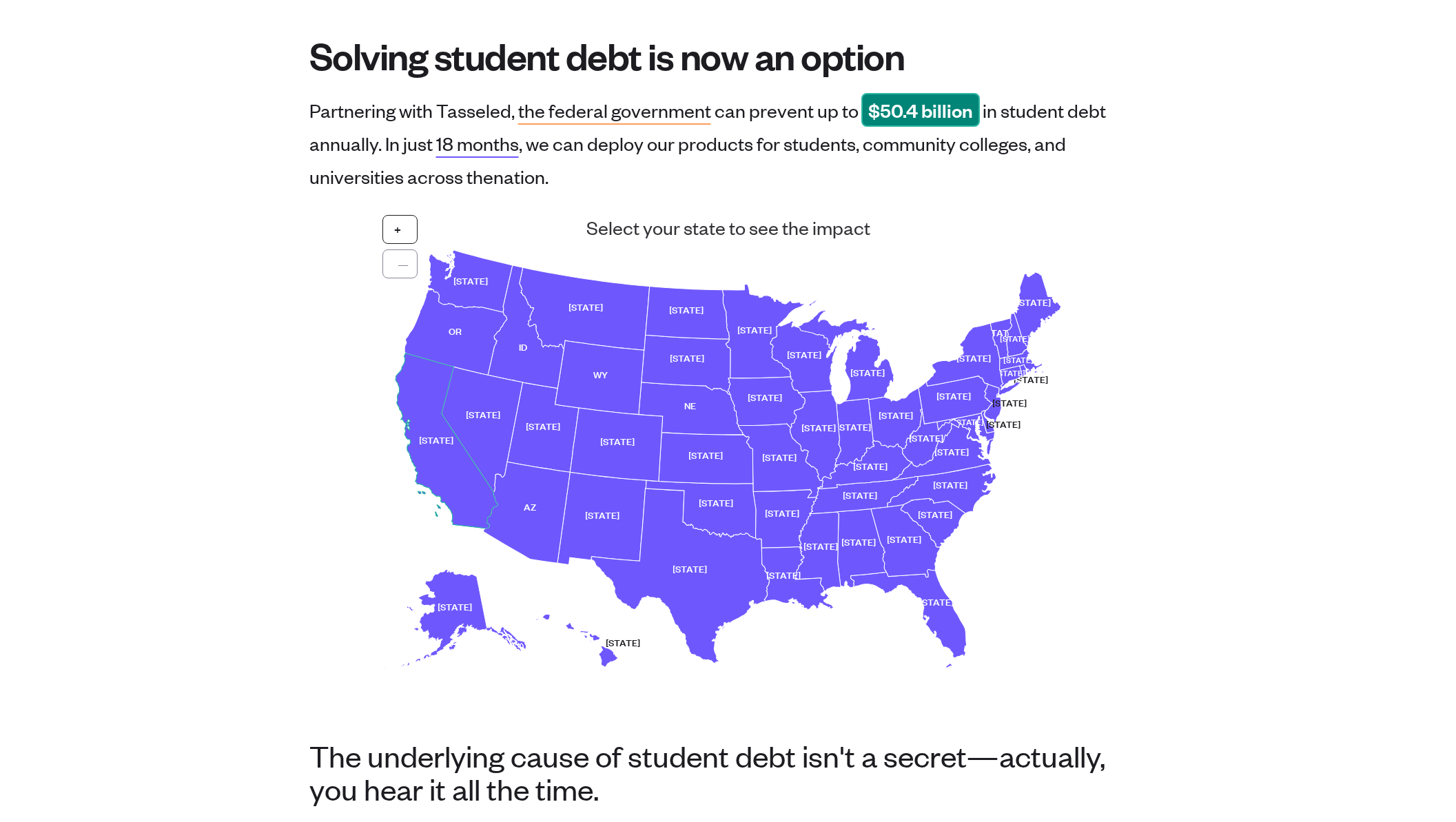 click 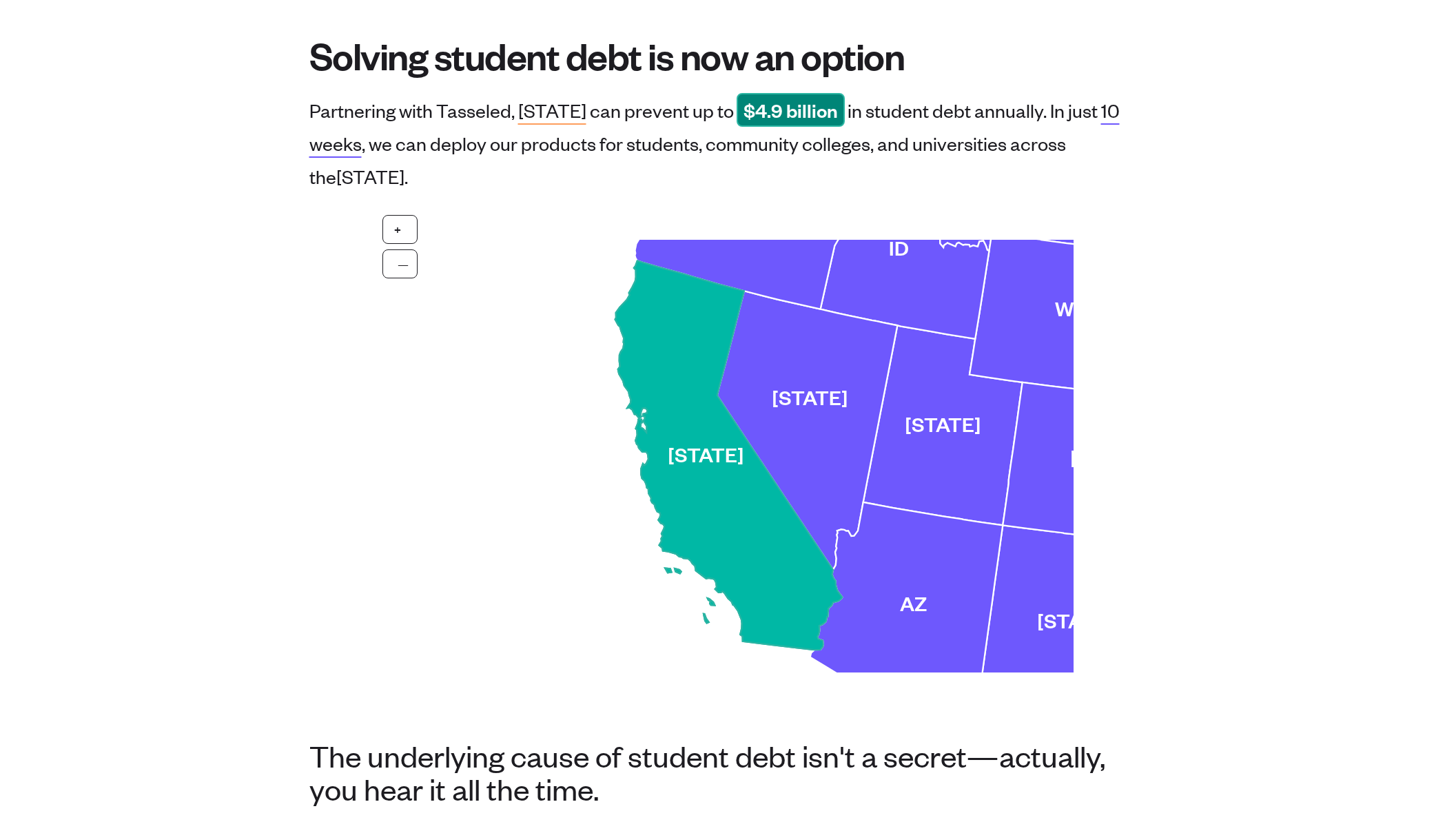 click 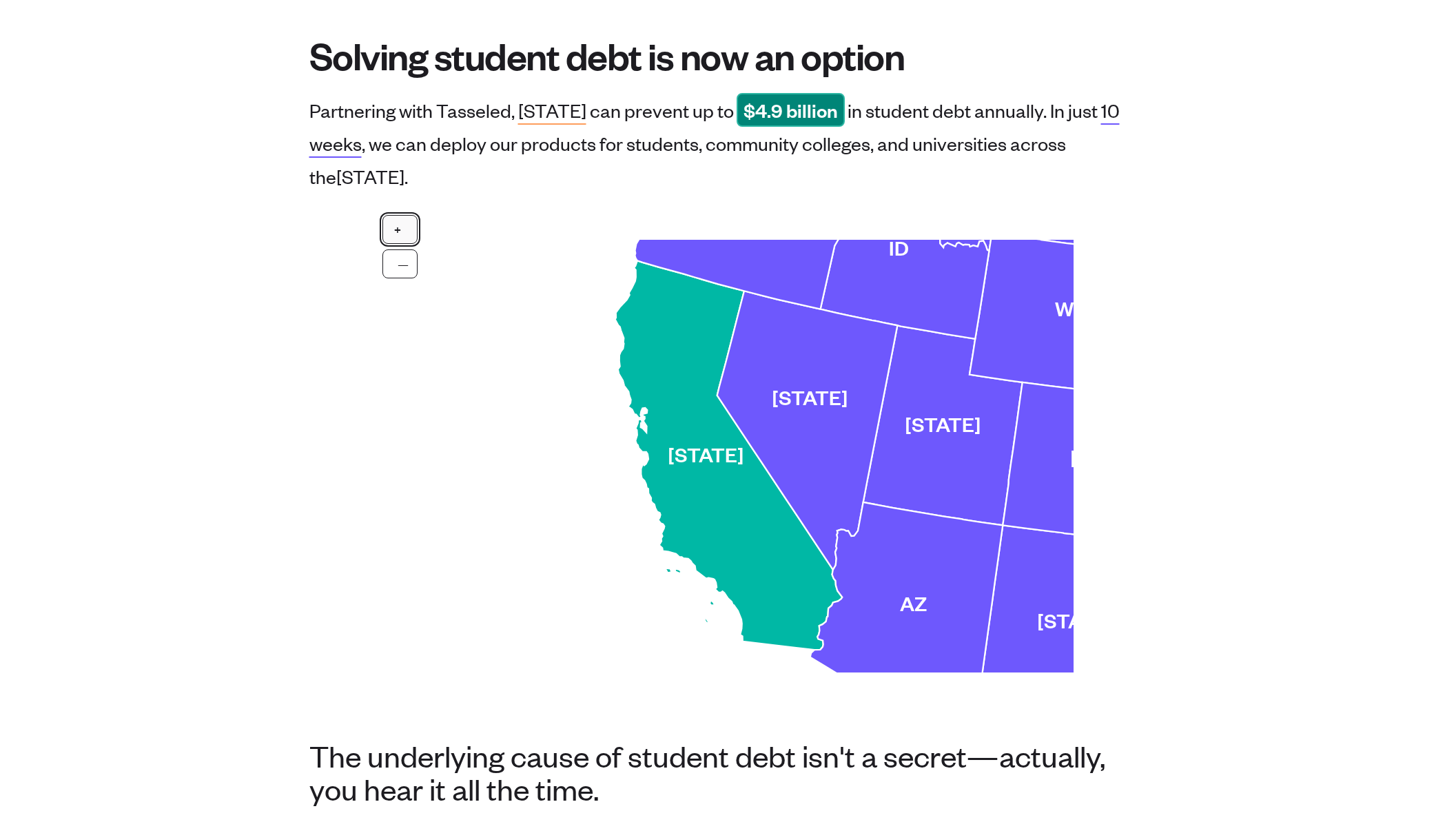 click on "+" at bounding box center (400, 229) 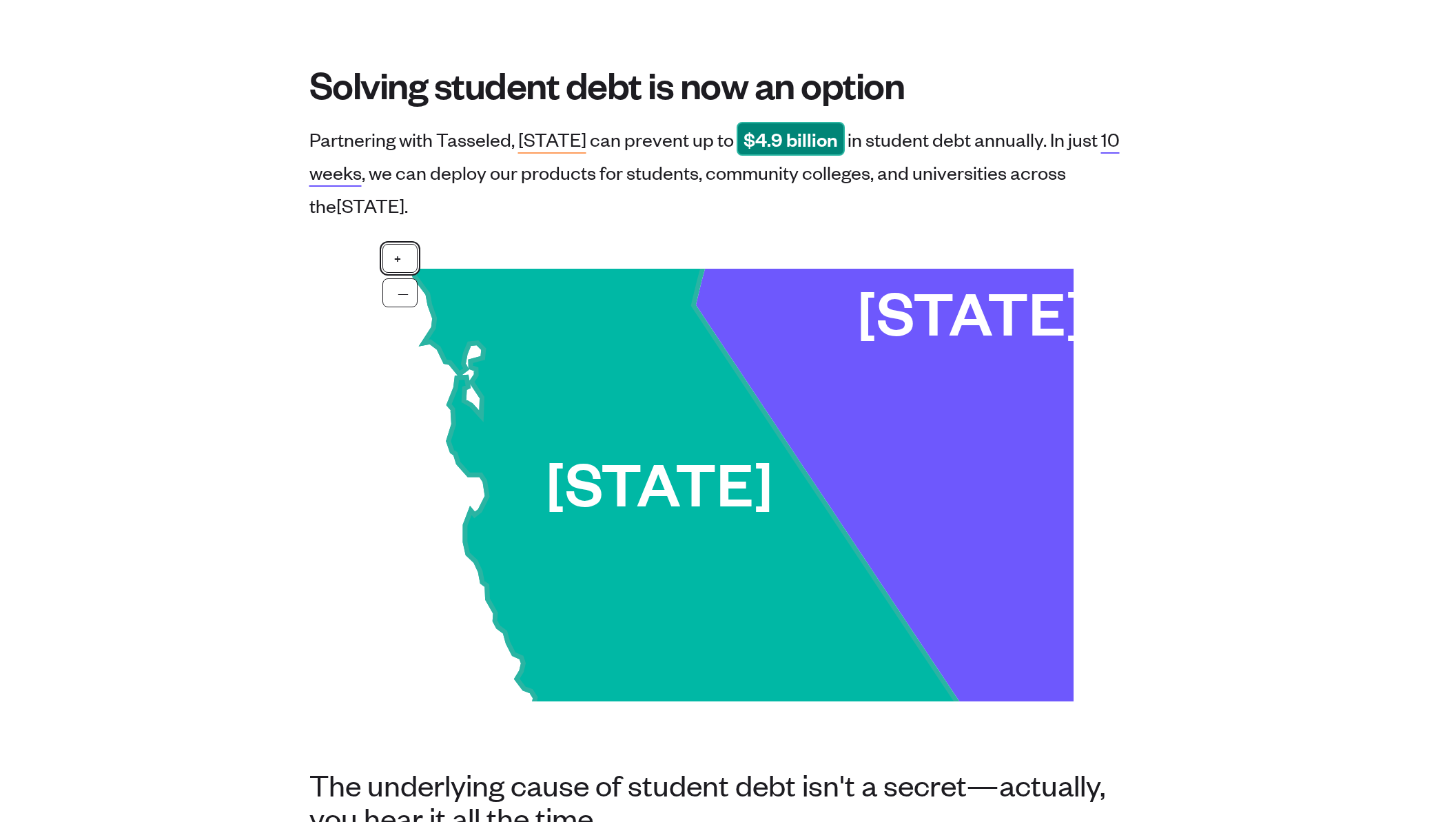scroll, scrollTop: 43, scrollLeft: 0, axis: vertical 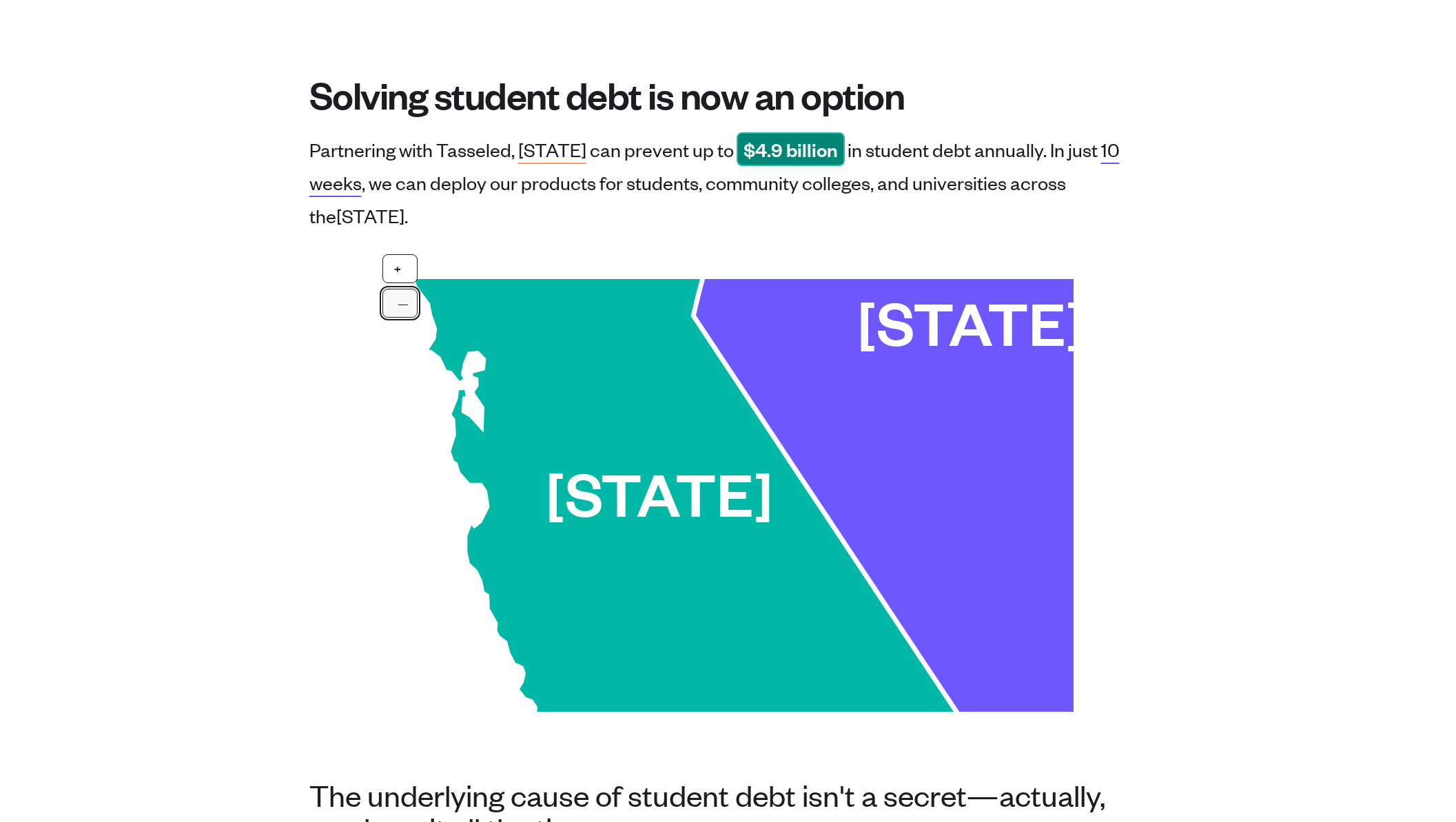 click on "—" at bounding box center (400, 303) 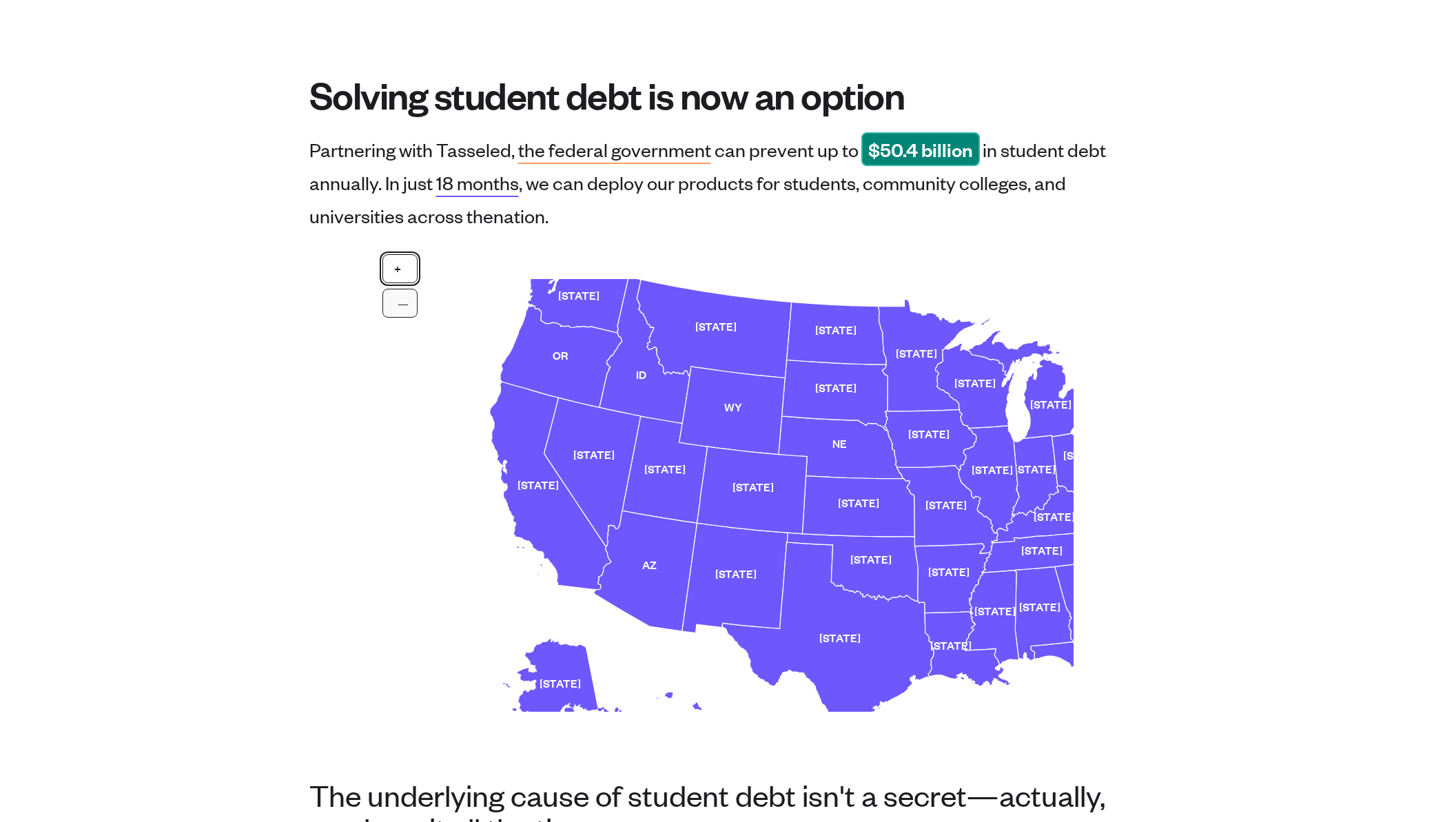 click on "+" at bounding box center (400, 269) 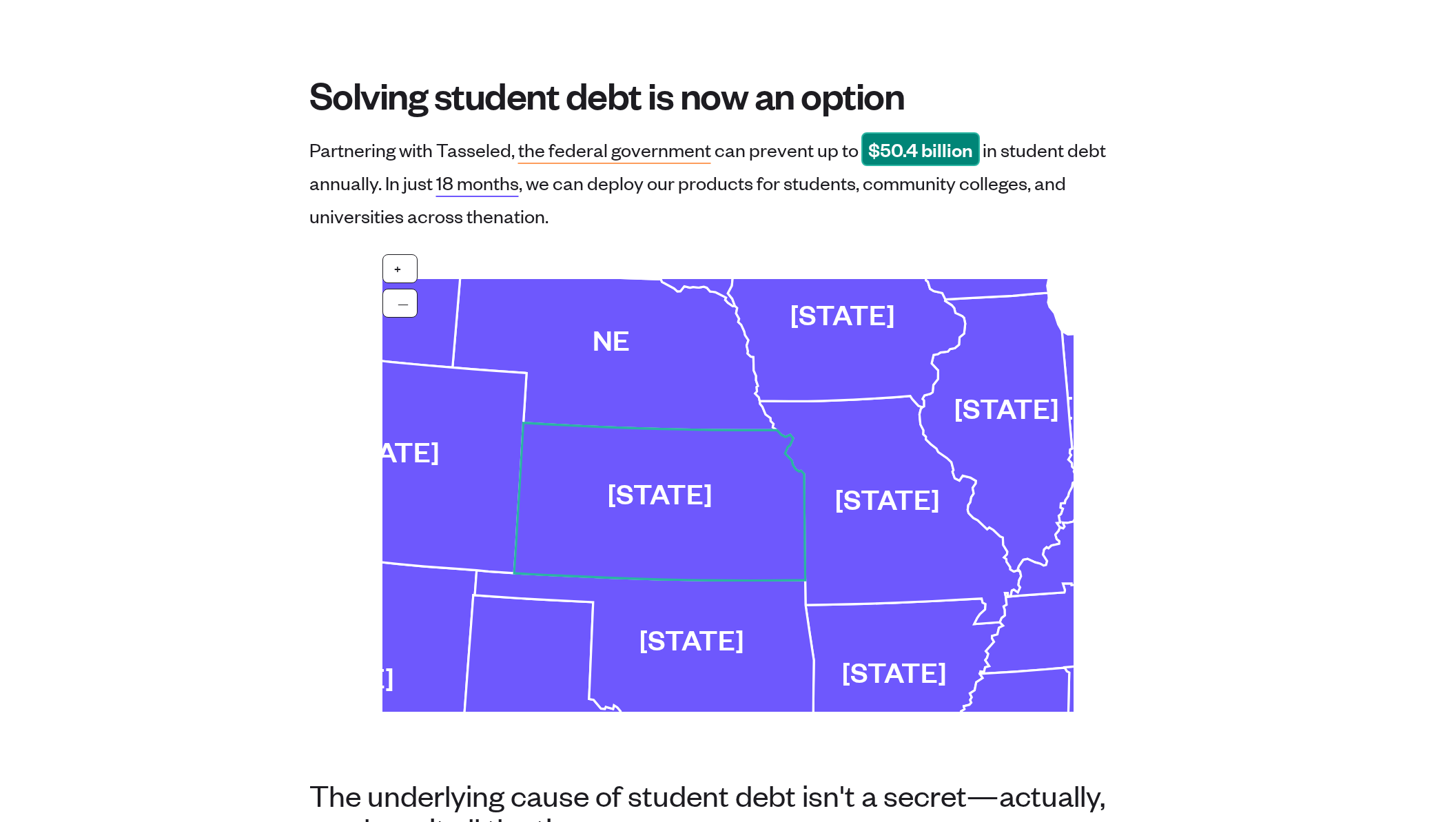 click 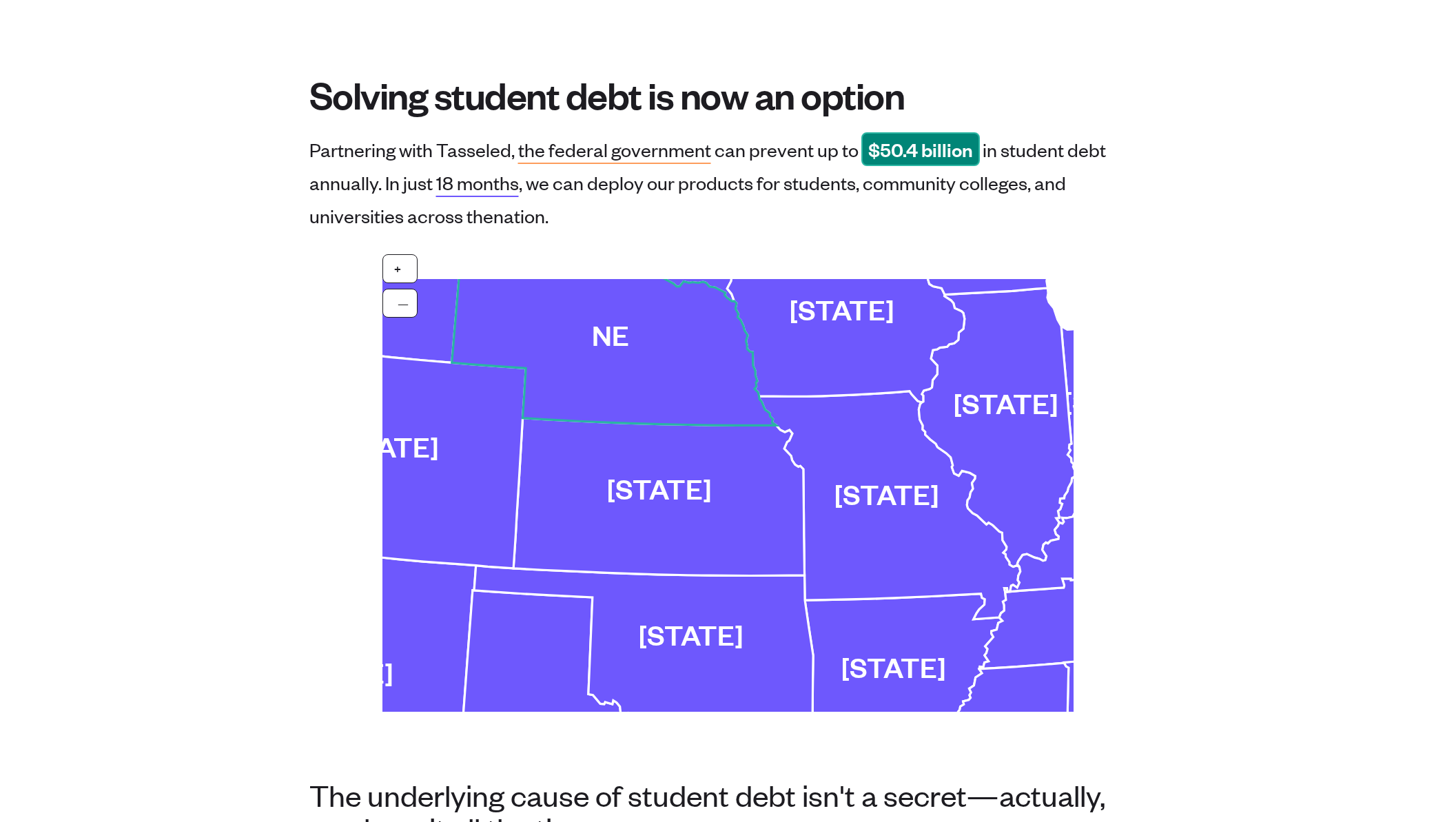 click 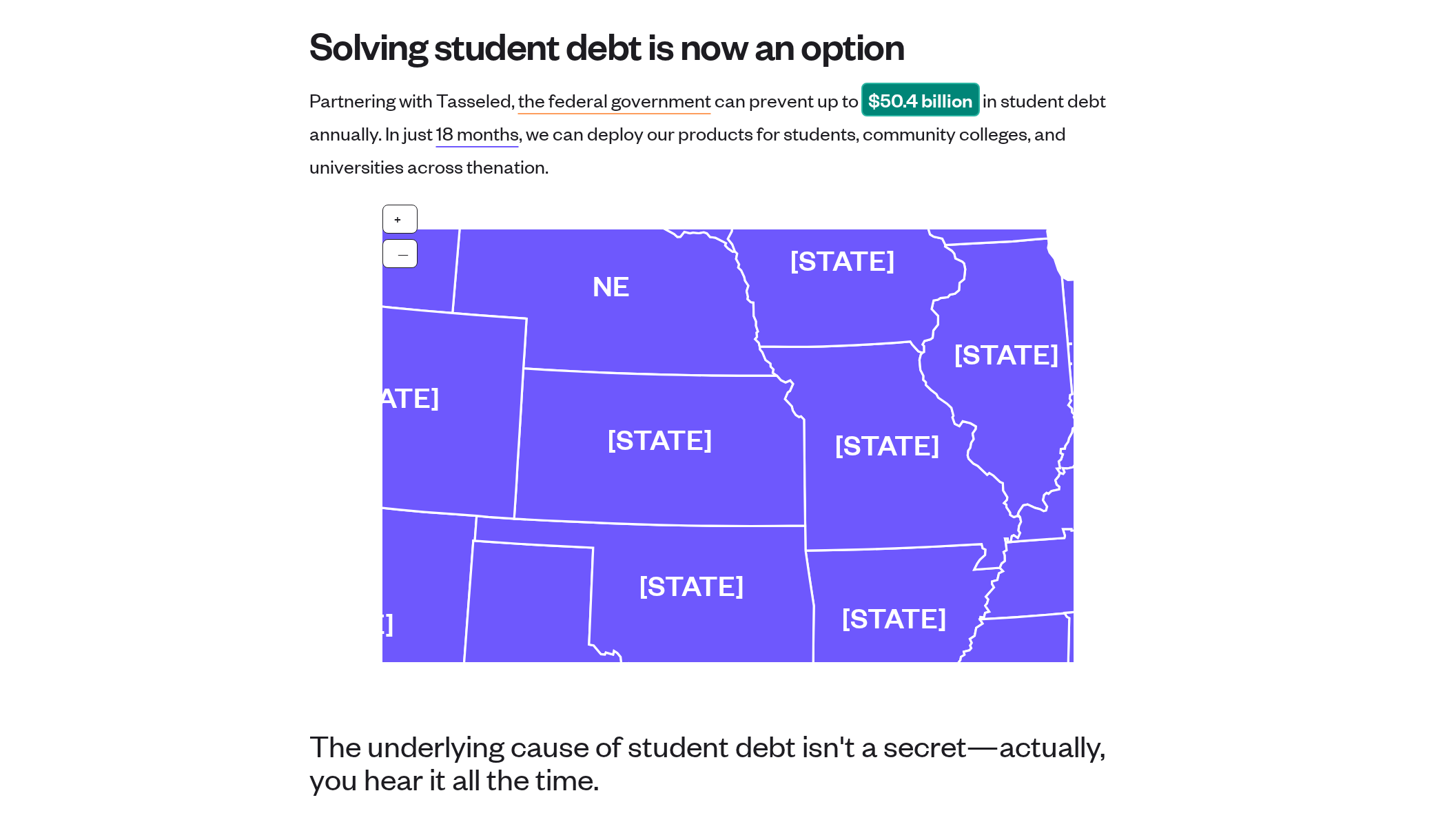 scroll, scrollTop: 94, scrollLeft: 0, axis: vertical 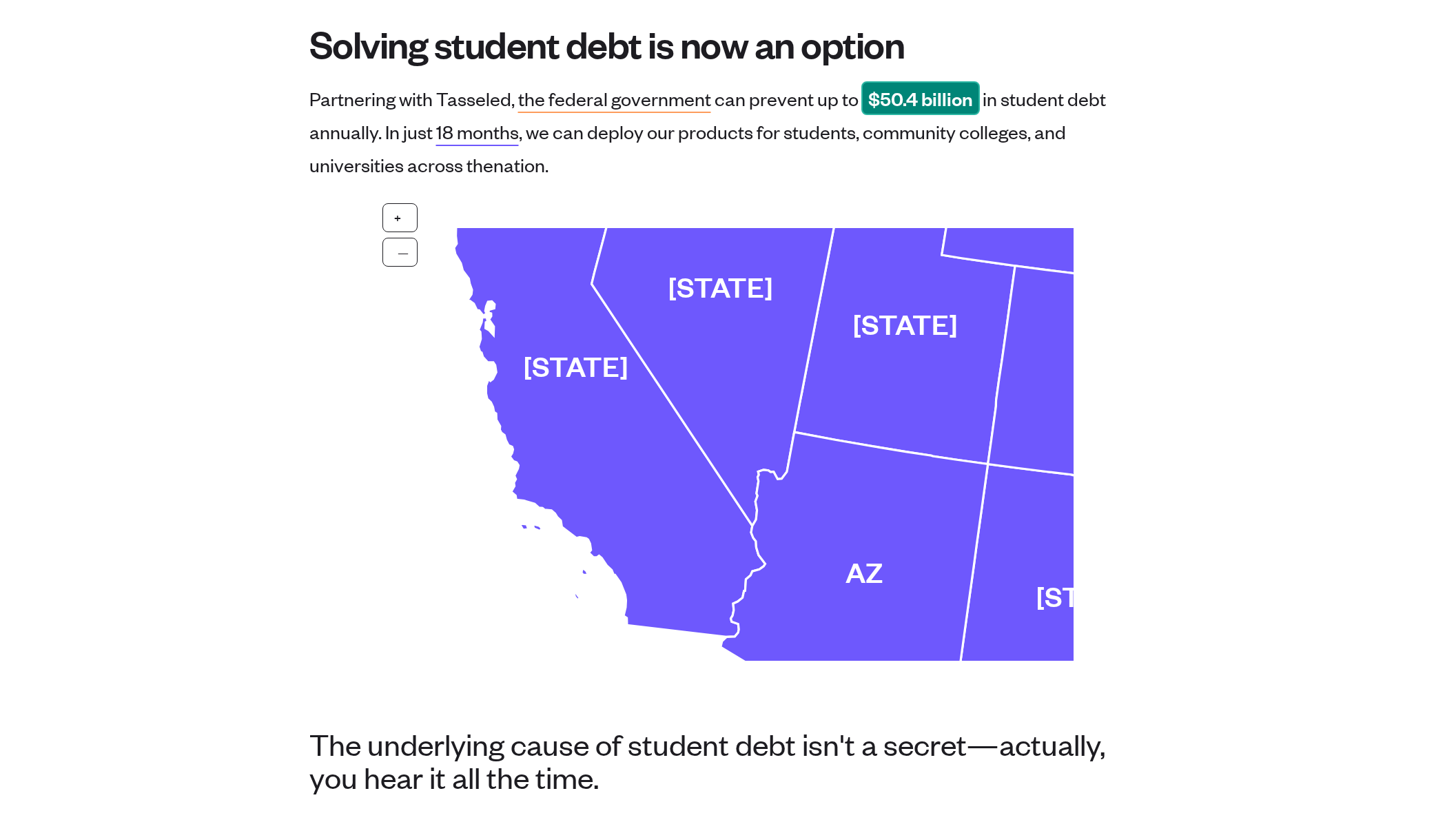 drag, startPoint x: 442, startPoint y: 364, endPoint x: 1193, endPoint y: 336, distance: 751.5218 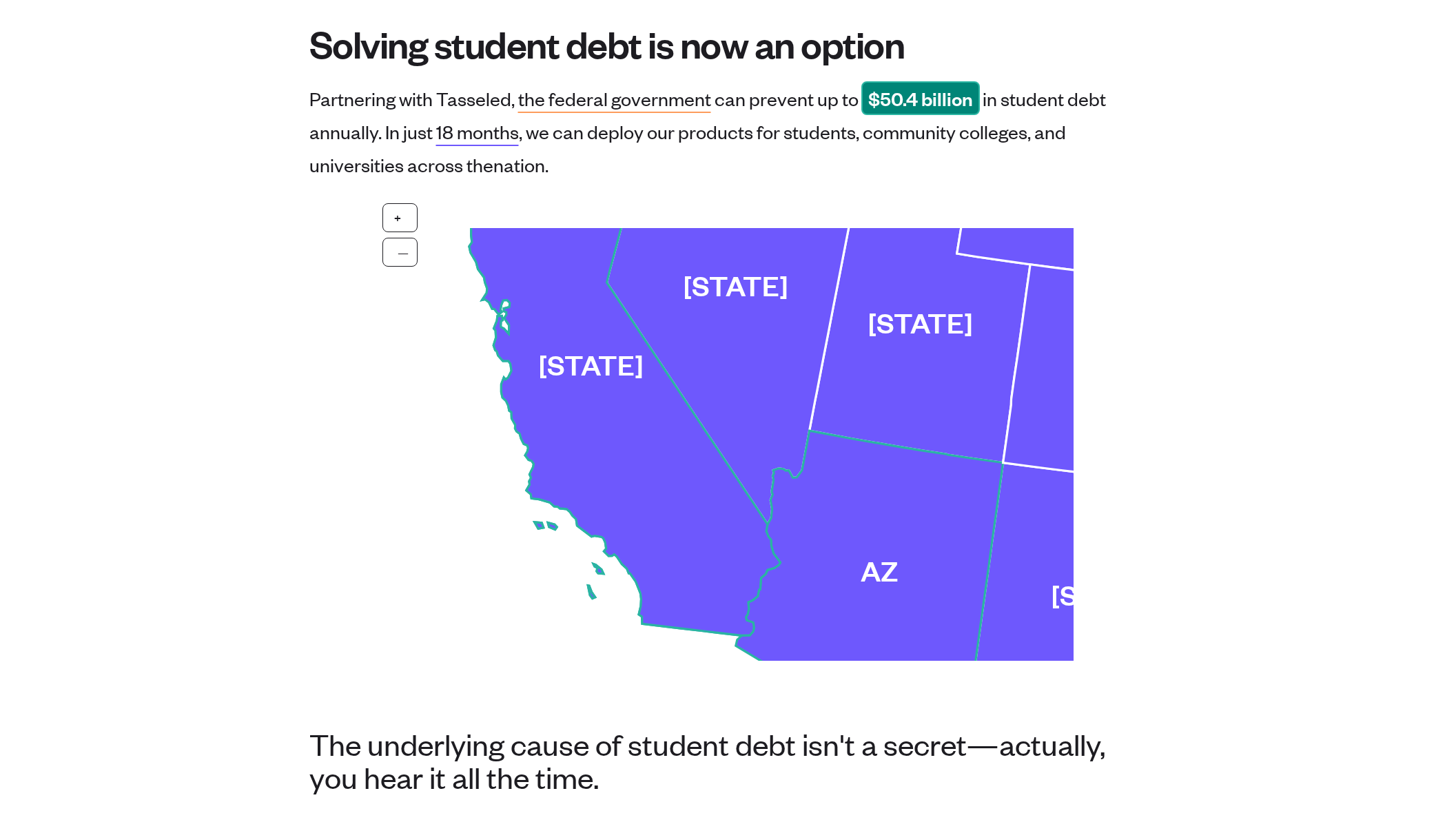 click 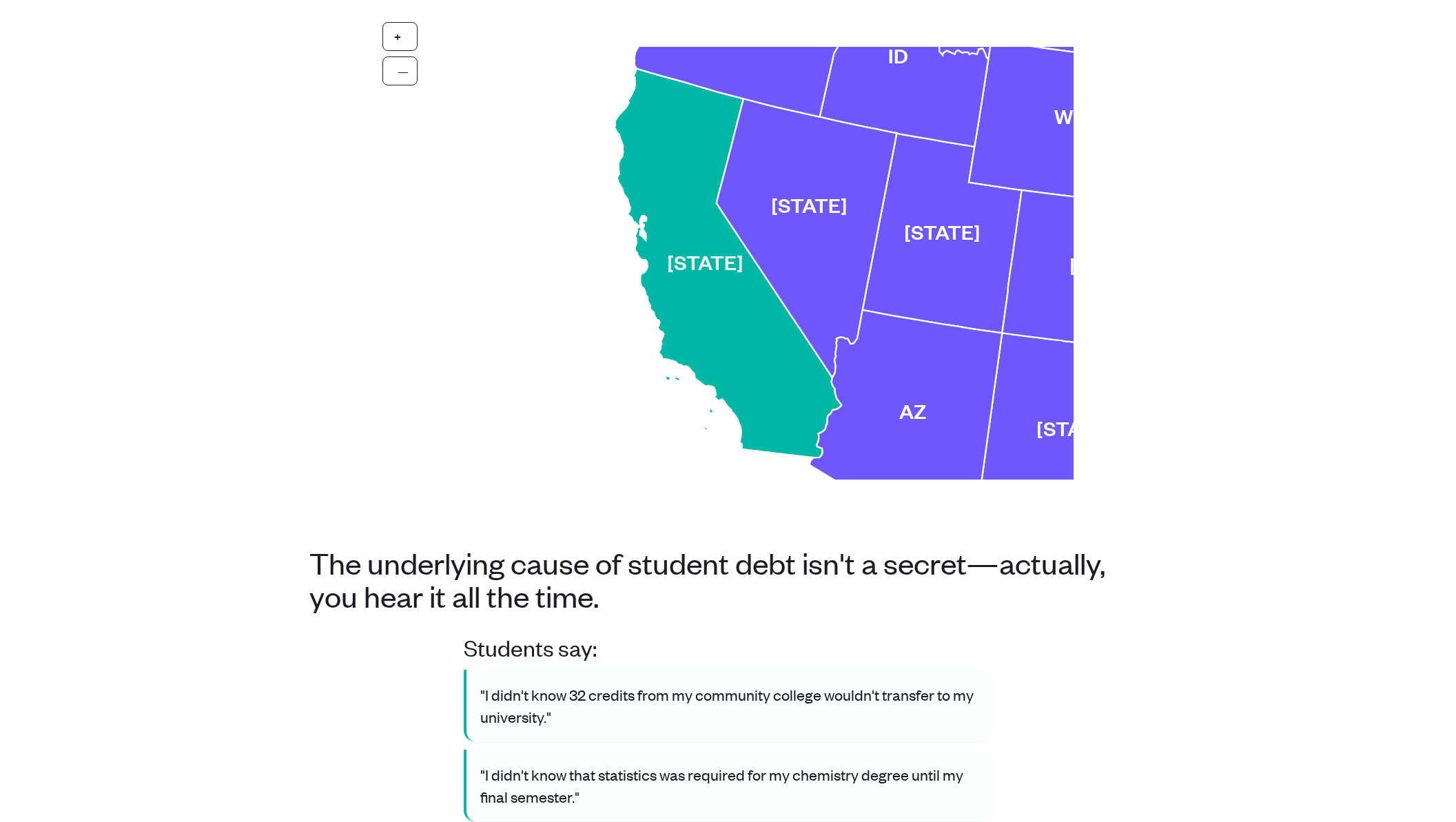 scroll, scrollTop: 0, scrollLeft: 0, axis: both 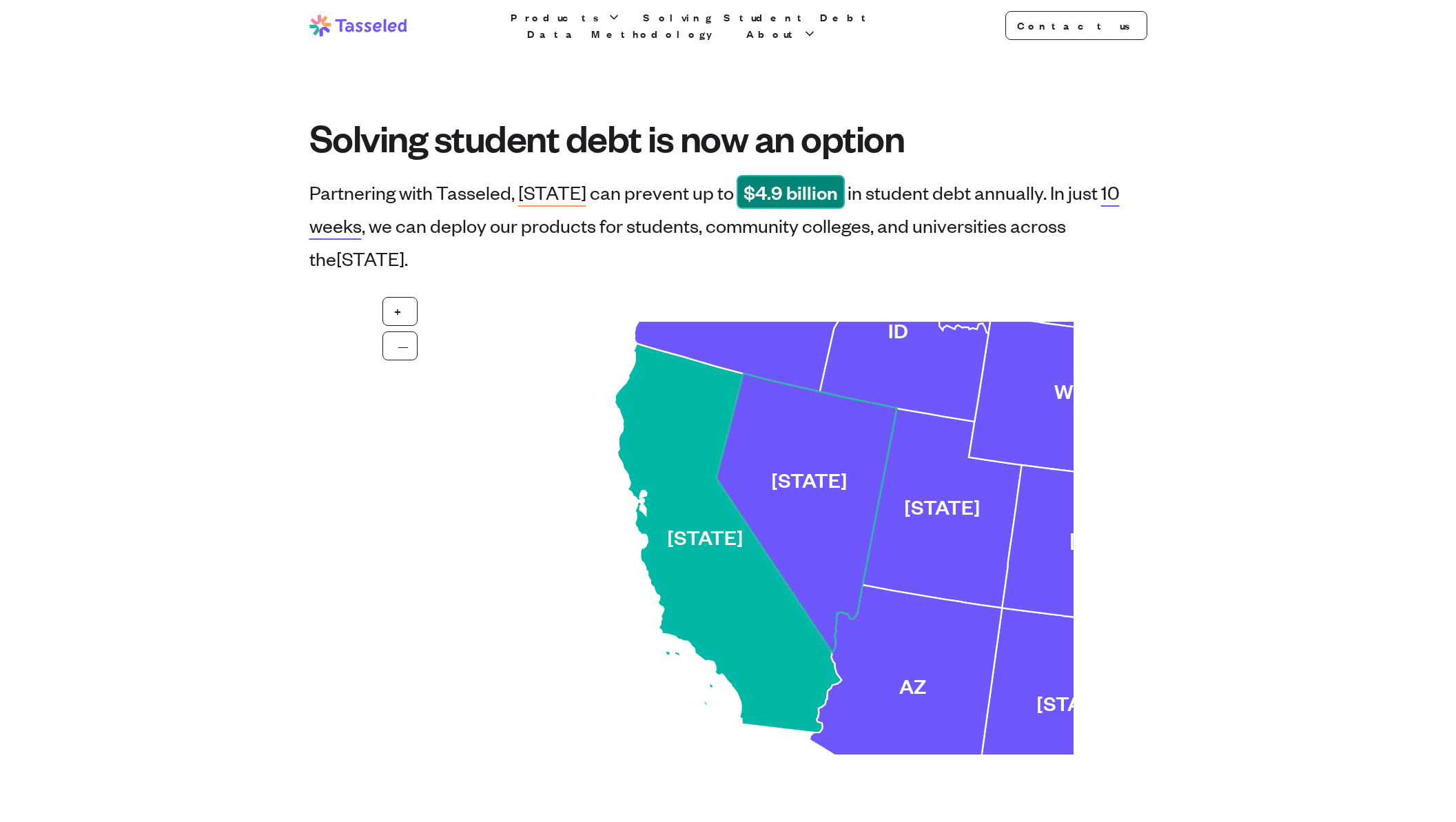 click 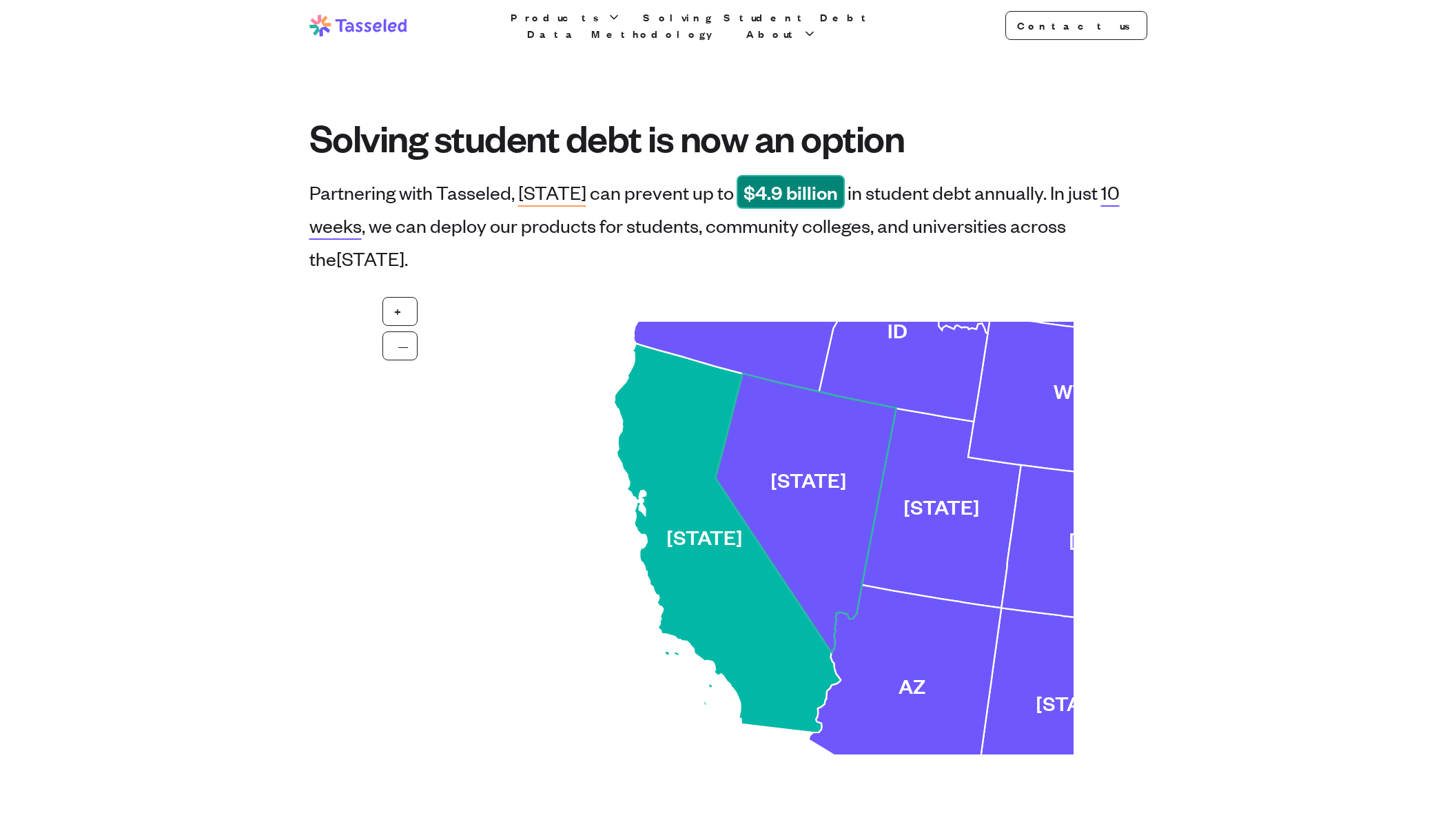 click 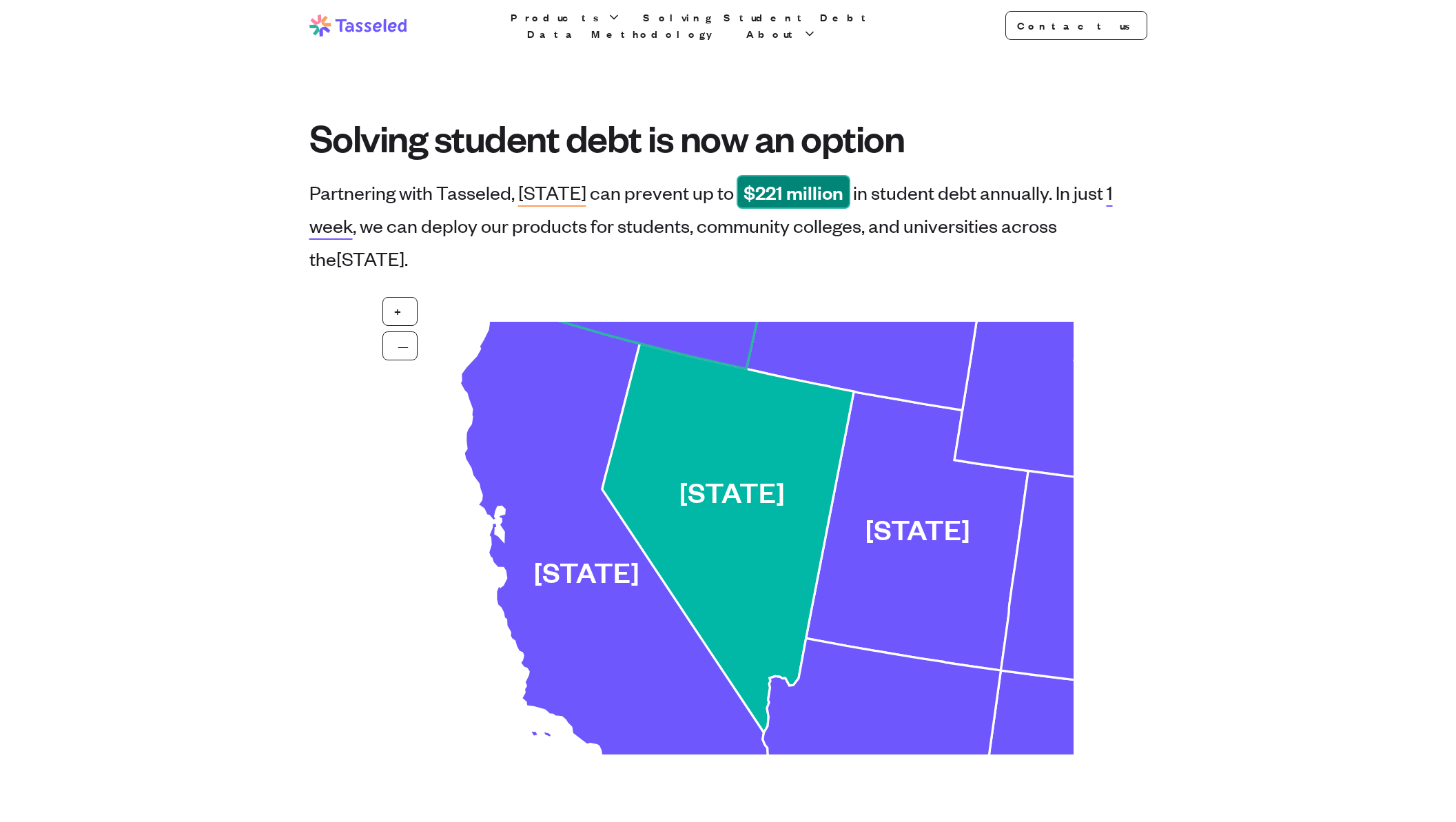 click 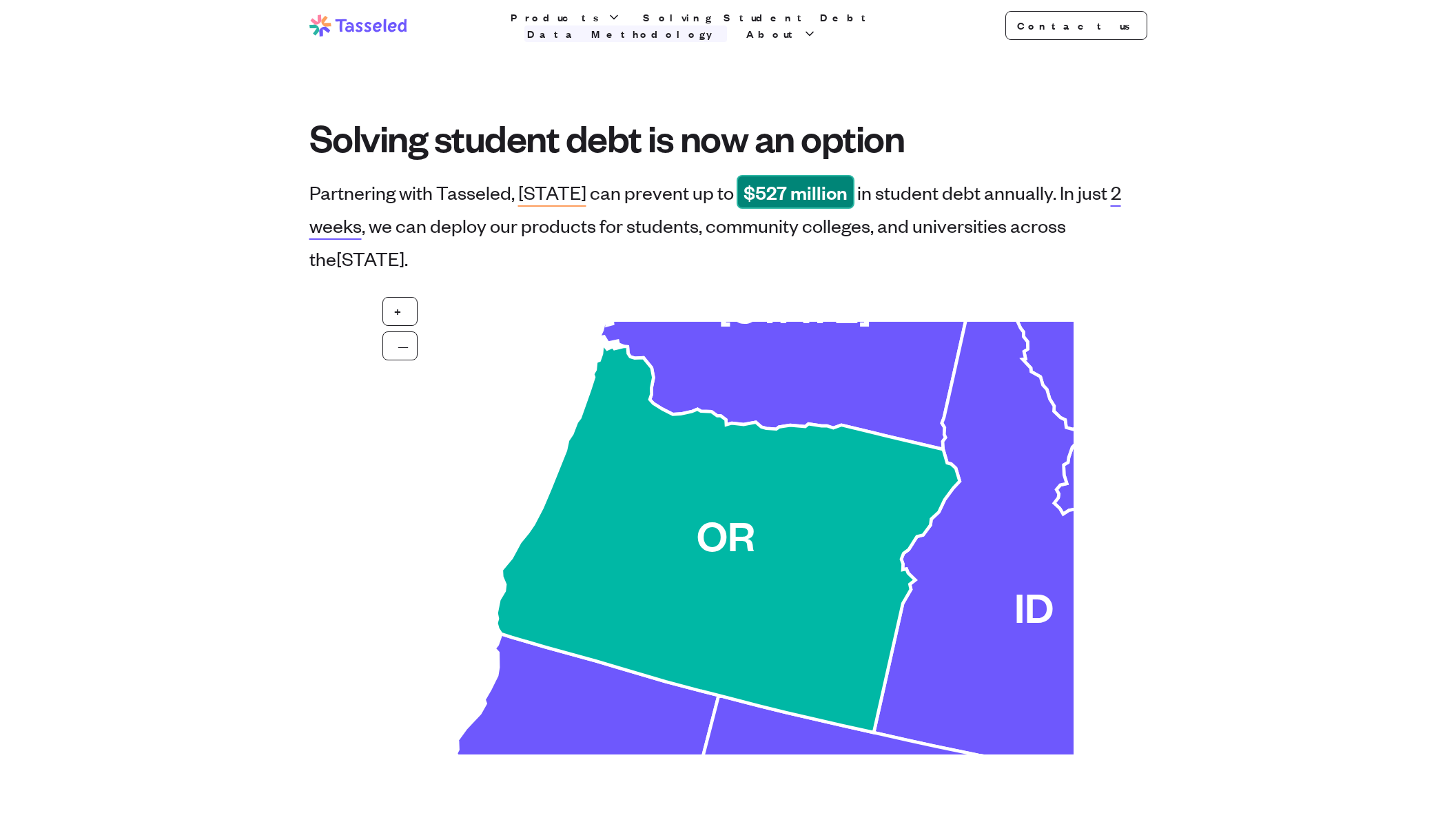click on "Data Methodology" at bounding box center [626, 34] 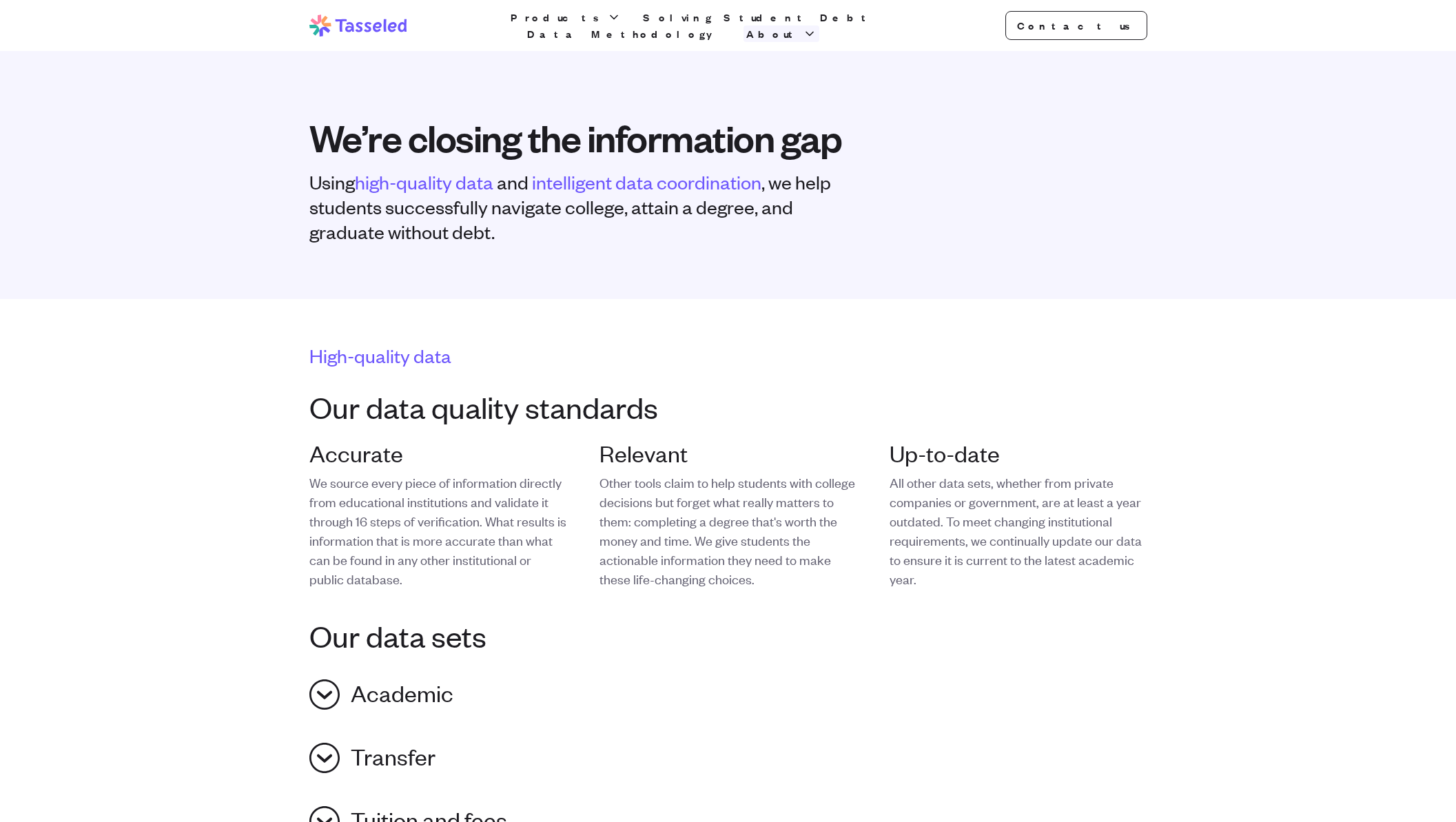 click on "About" at bounding box center [773, 34] 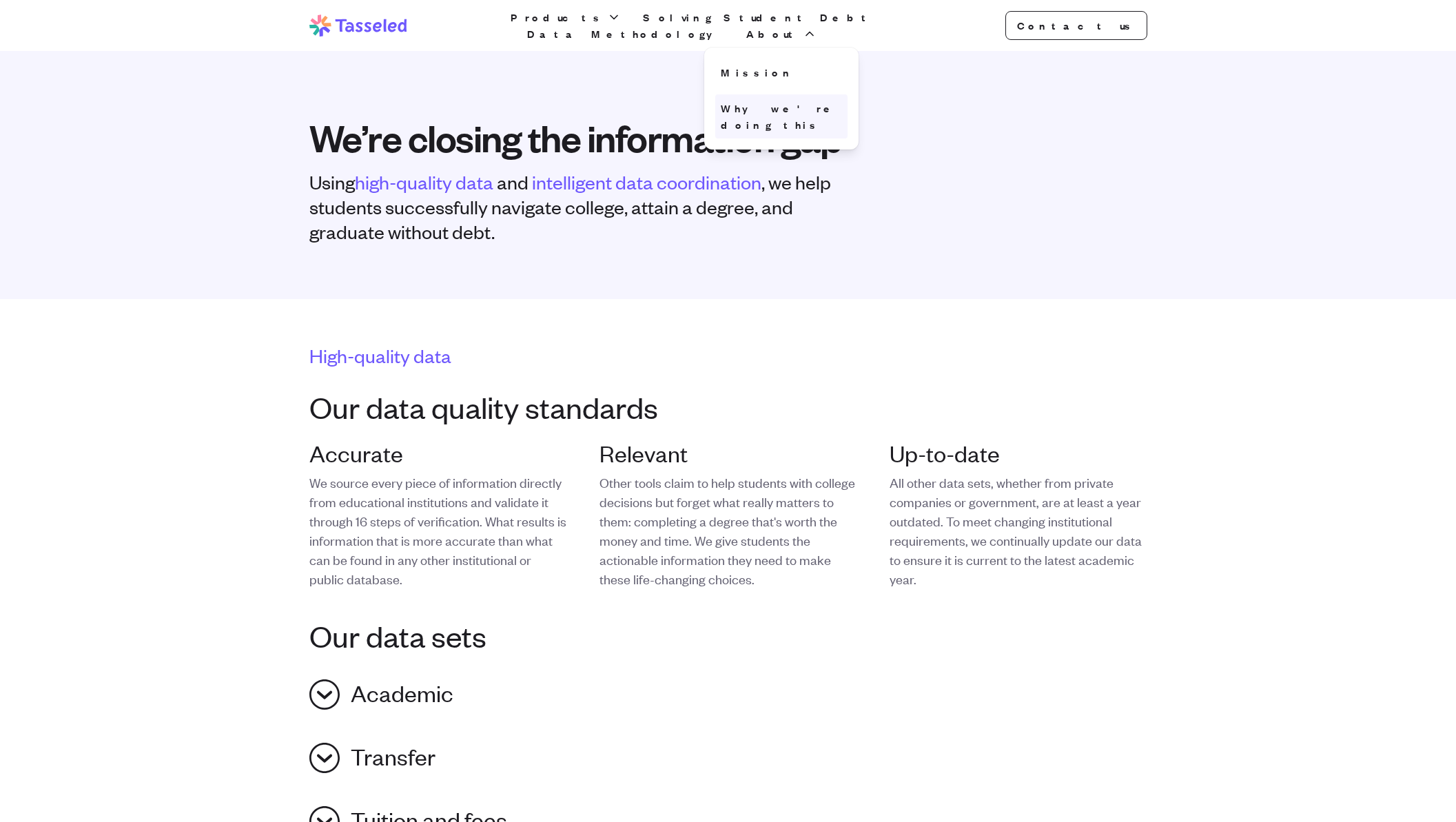 click on "Why we're doing this" at bounding box center (781, 116) 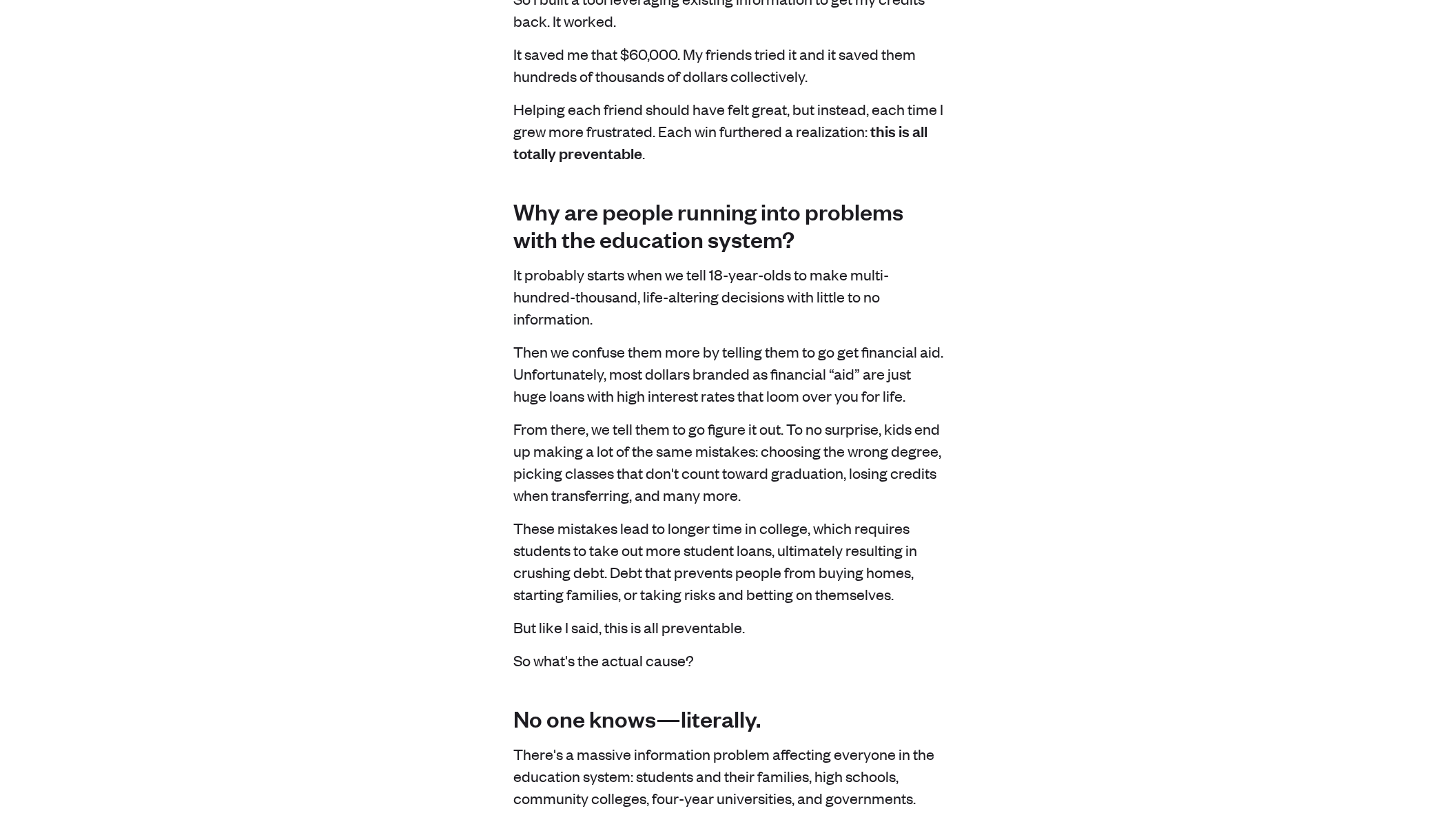 scroll, scrollTop: 0, scrollLeft: 0, axis: both 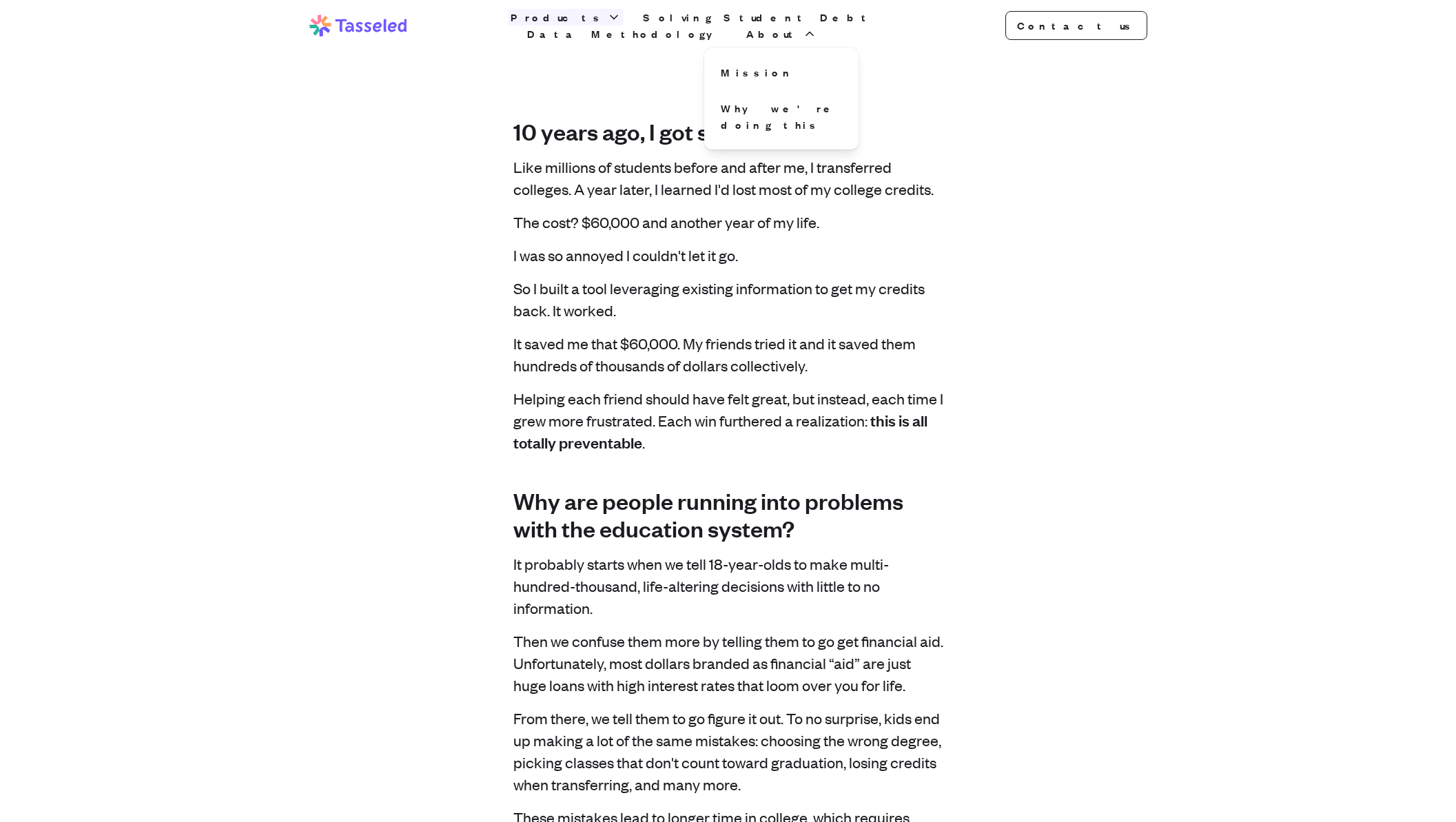 click on "Products" at bounding box center [557, 17] 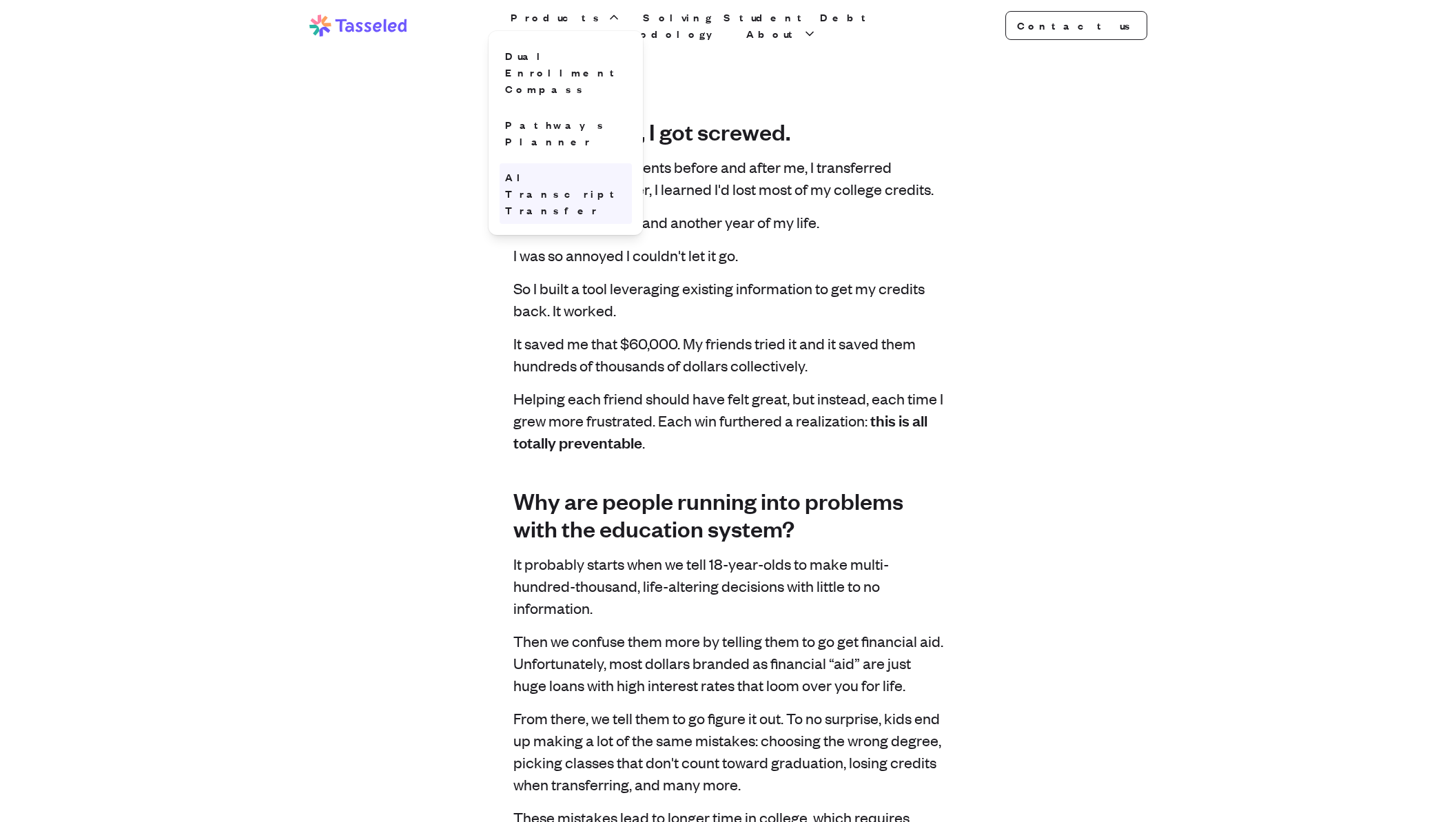 click on "AI Transcript Transfer" at bounding box center (566, 194) 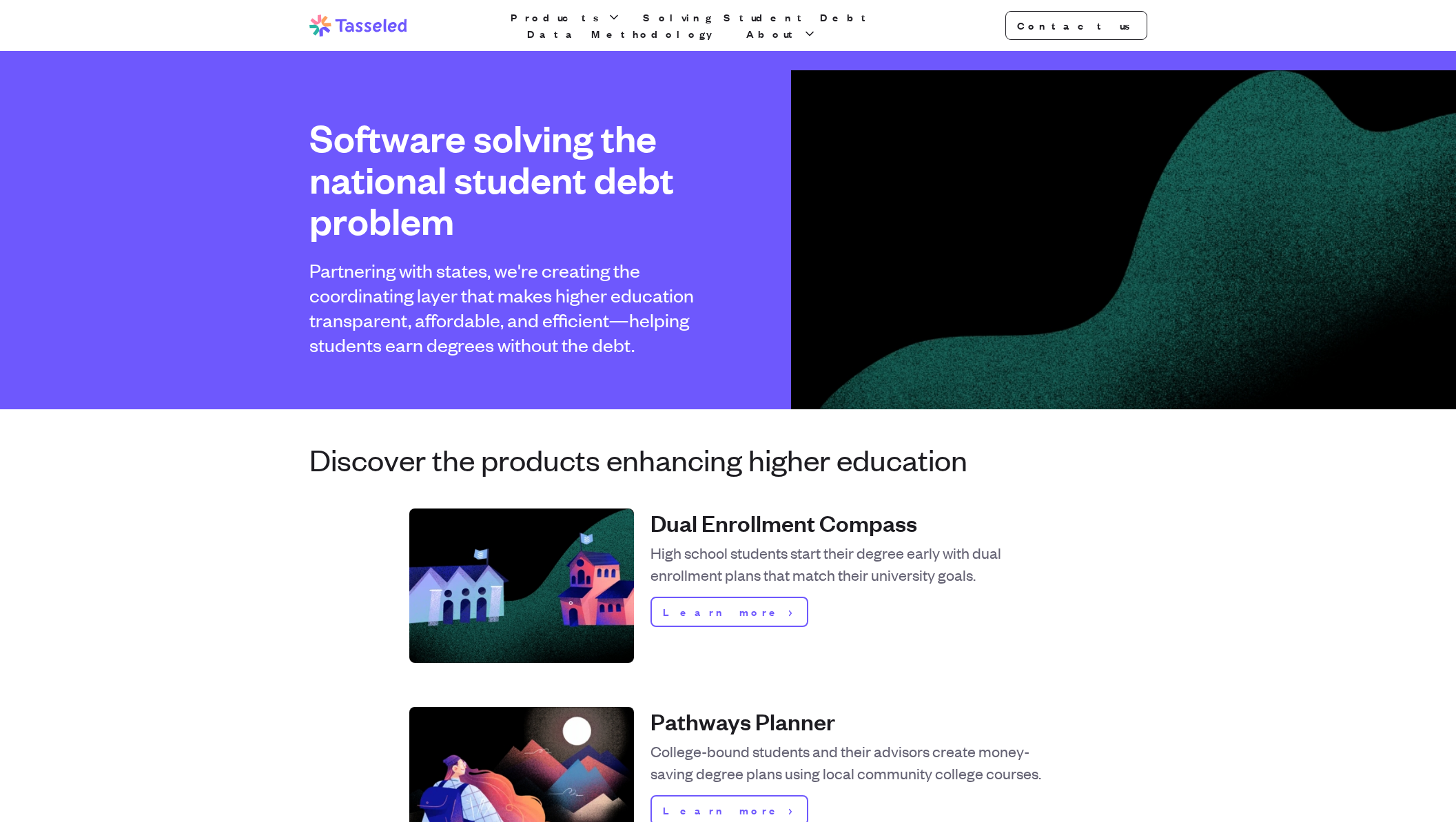 scroll, scrollTop: 0, scrollLeft: 0, axis: both 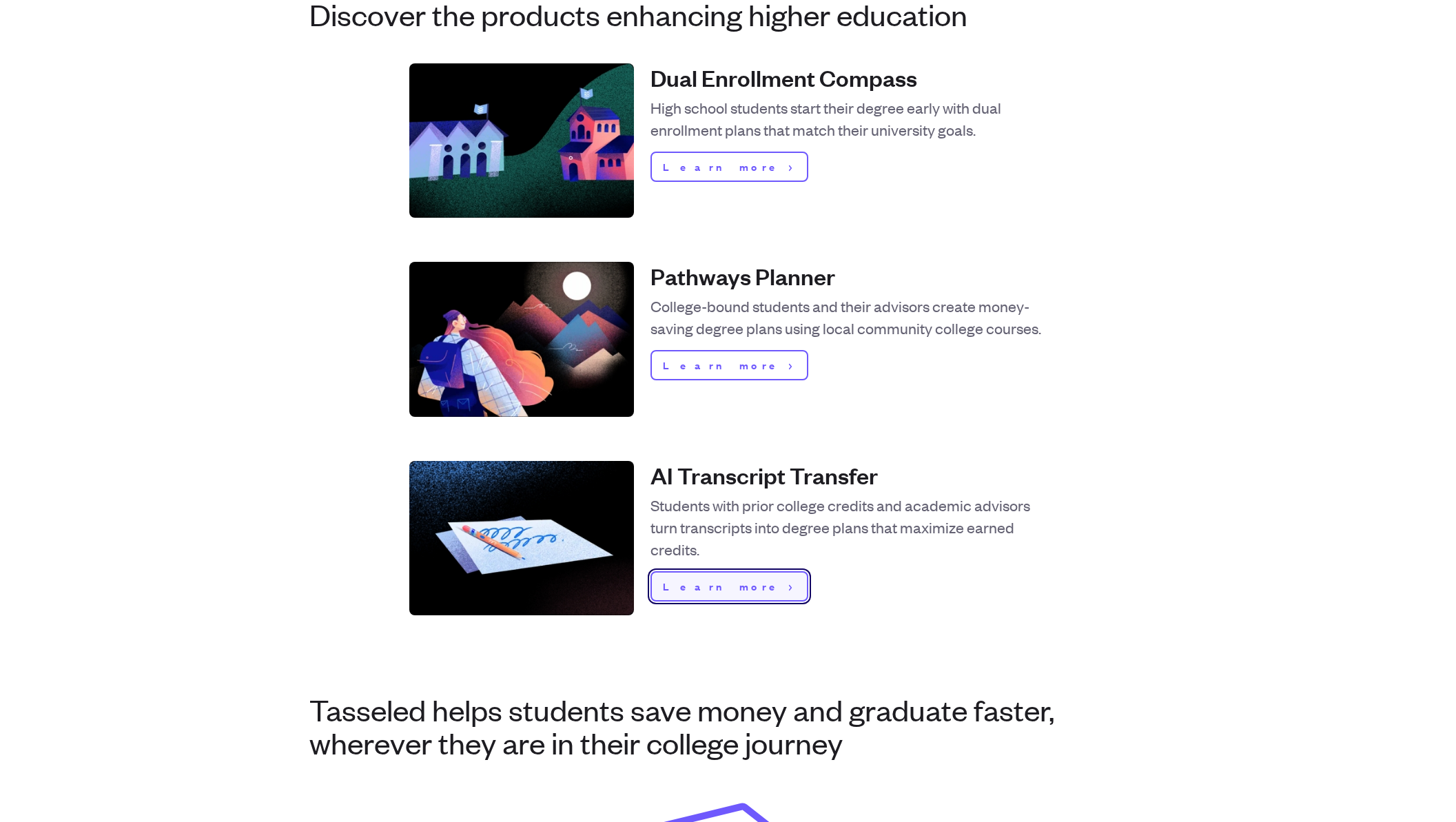 click on "Learn more" at bounding box center (723, 586) 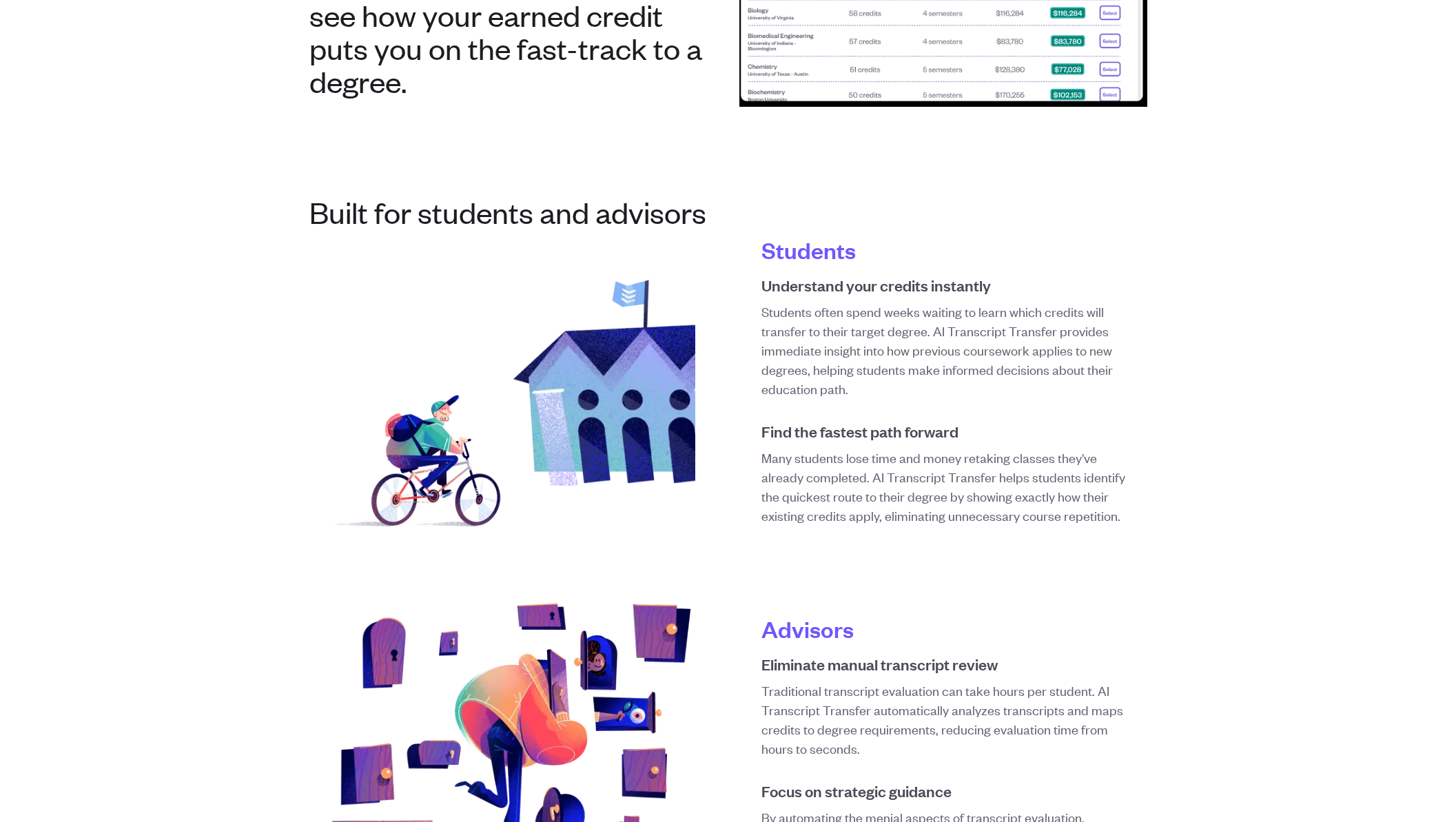 scroll, scrollTop: 244, scrollLeft: 0, axis: vertical 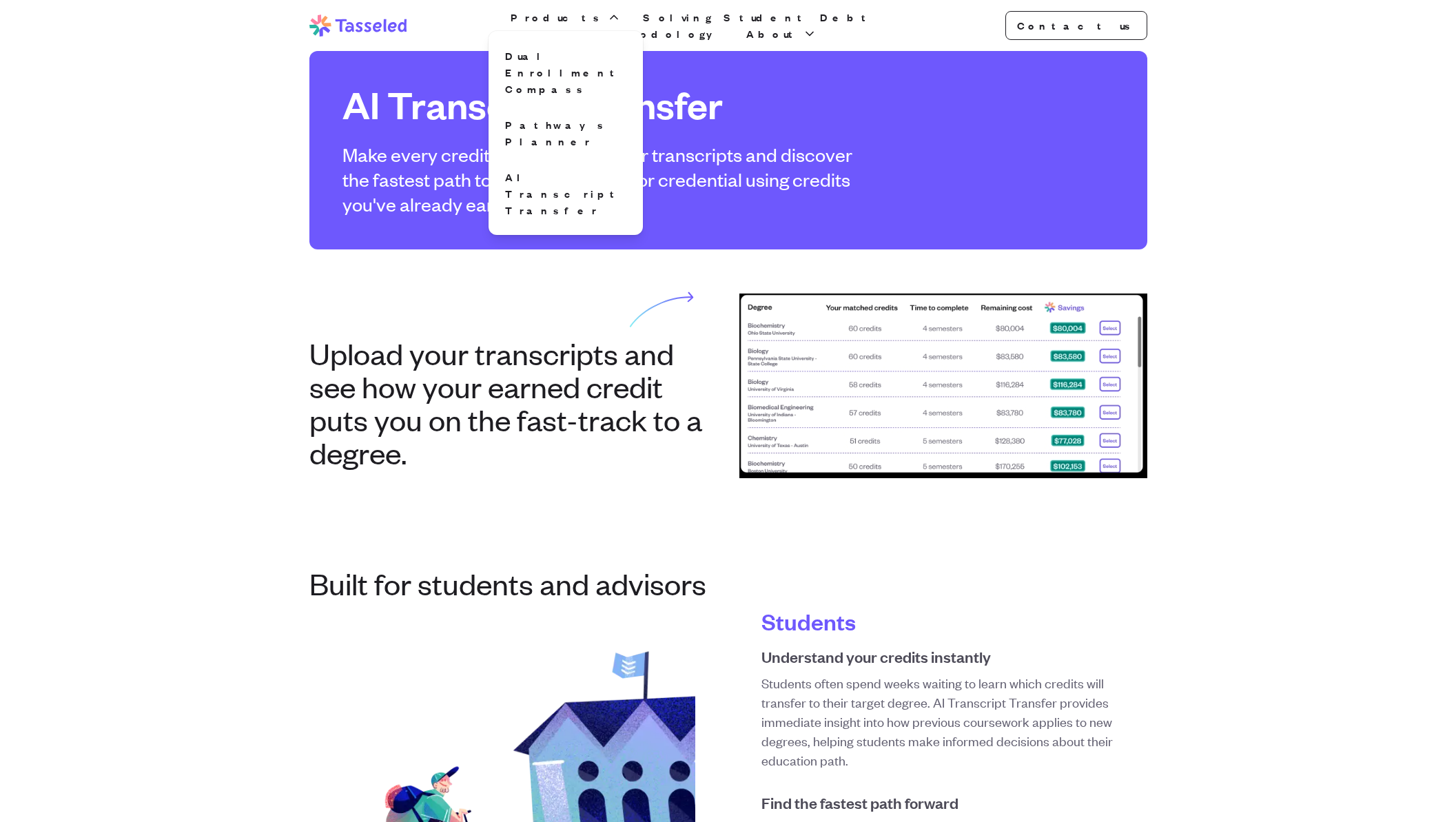 click on "Tasseled Products Dual Enrollment Compass Pathways Planner AI Transcript Transfer Solving Student Debt Data Methodology About Contact us Open main menu" at bounding box center [728, 25] 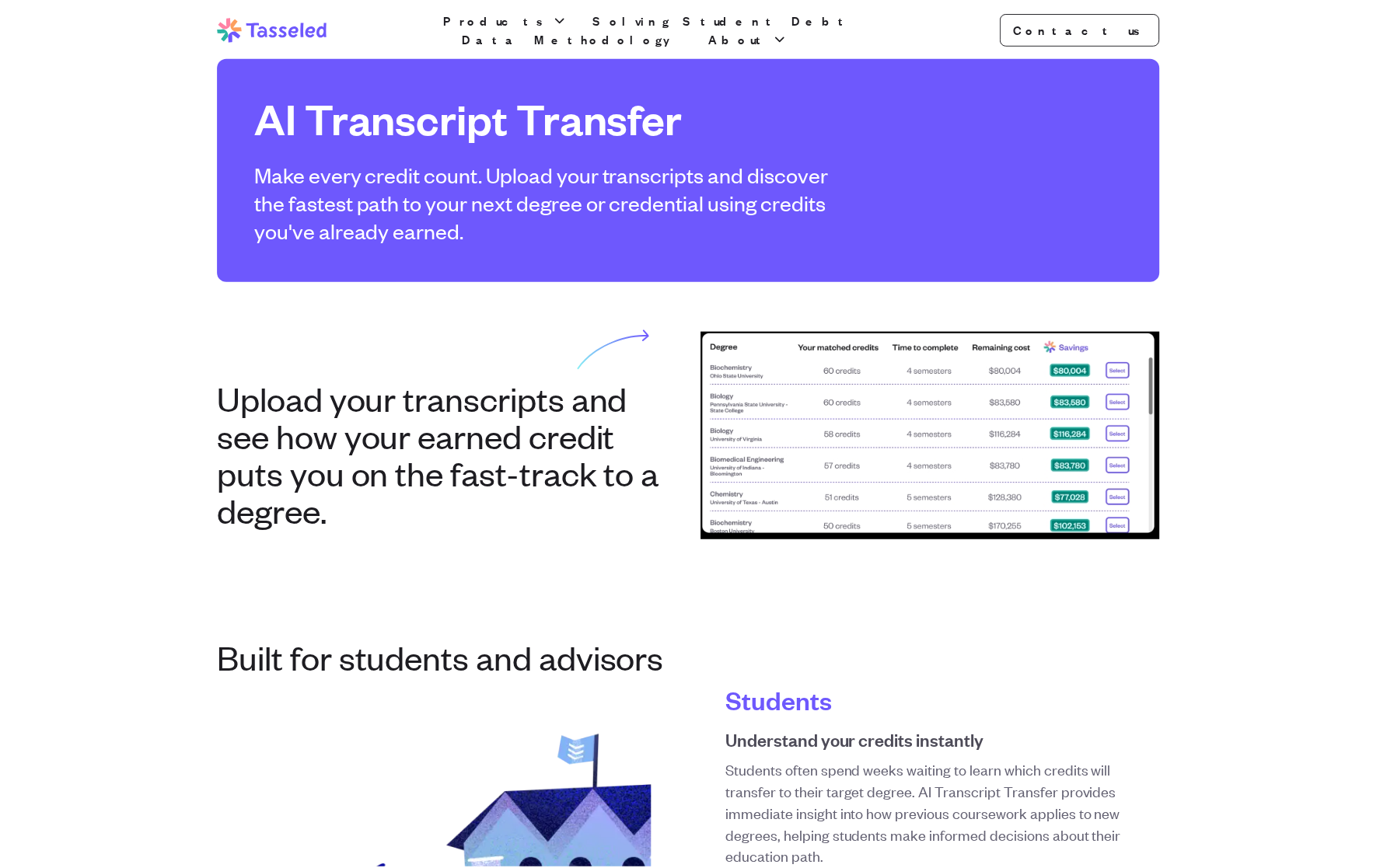 scroll, scrollTop: 3075, scrollLeft: 0, axis: vertical 